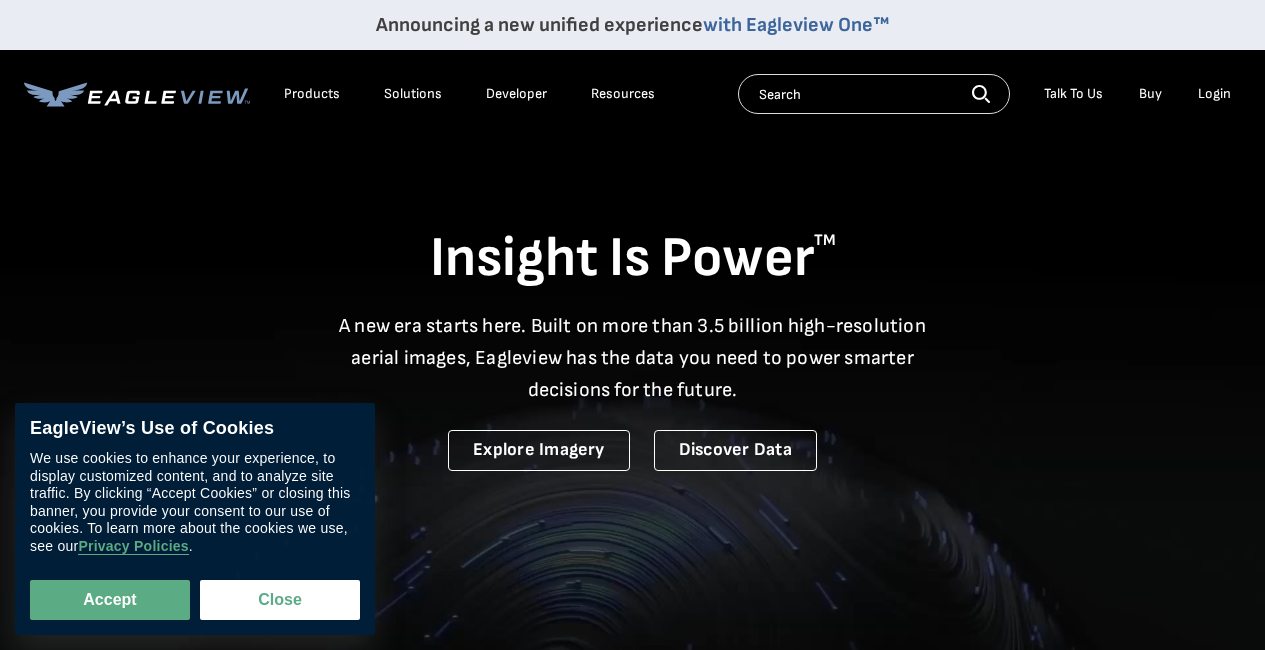 scroll, scrollTop: 0, scrollLeft: 0, axis: both 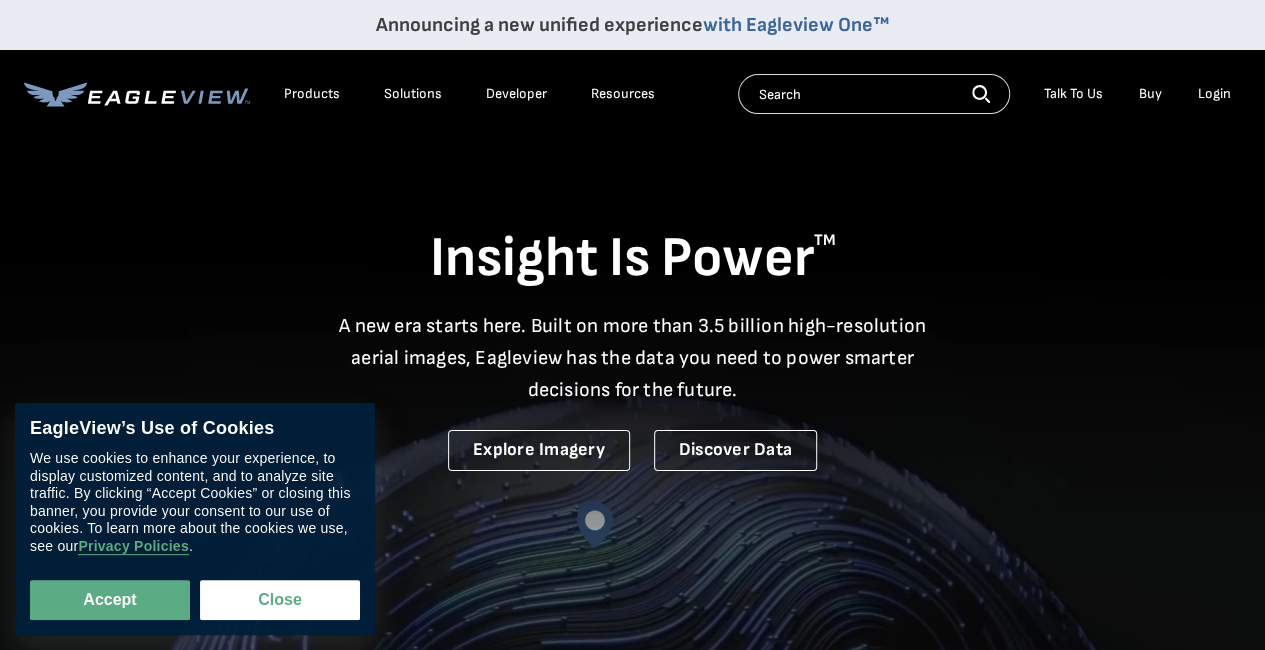 click on "Login" at bounding box center [1214, 94] 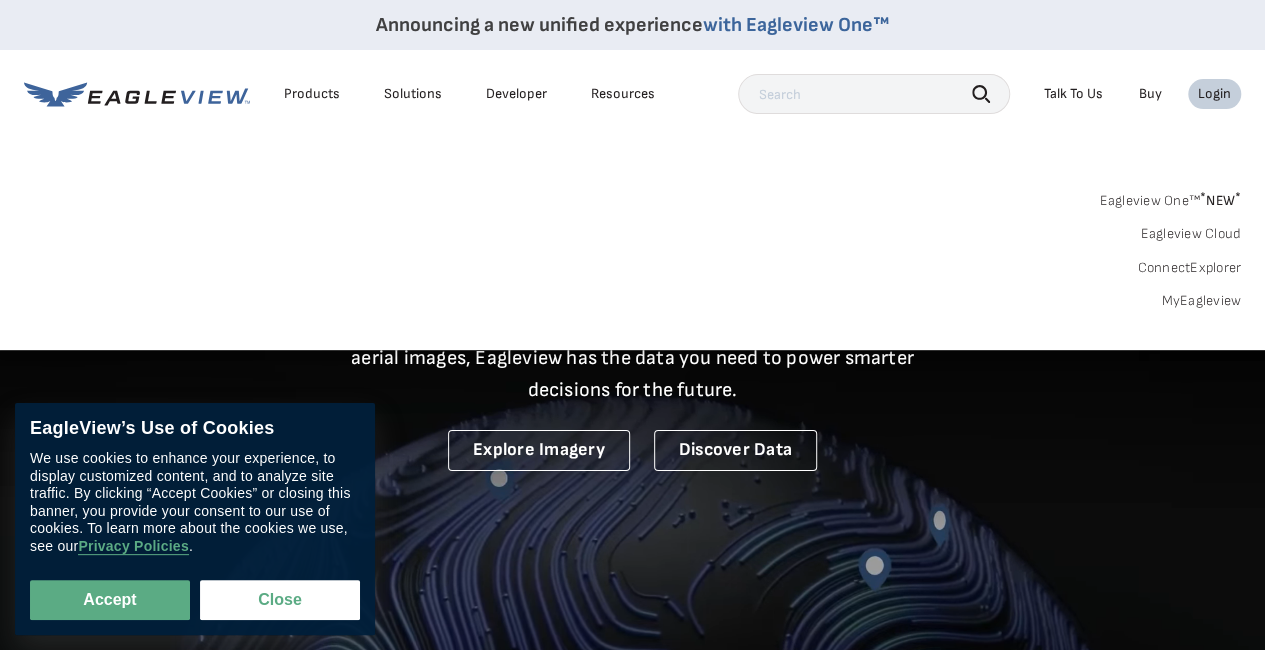 click on "Login" at bounding box center (1214, 94) 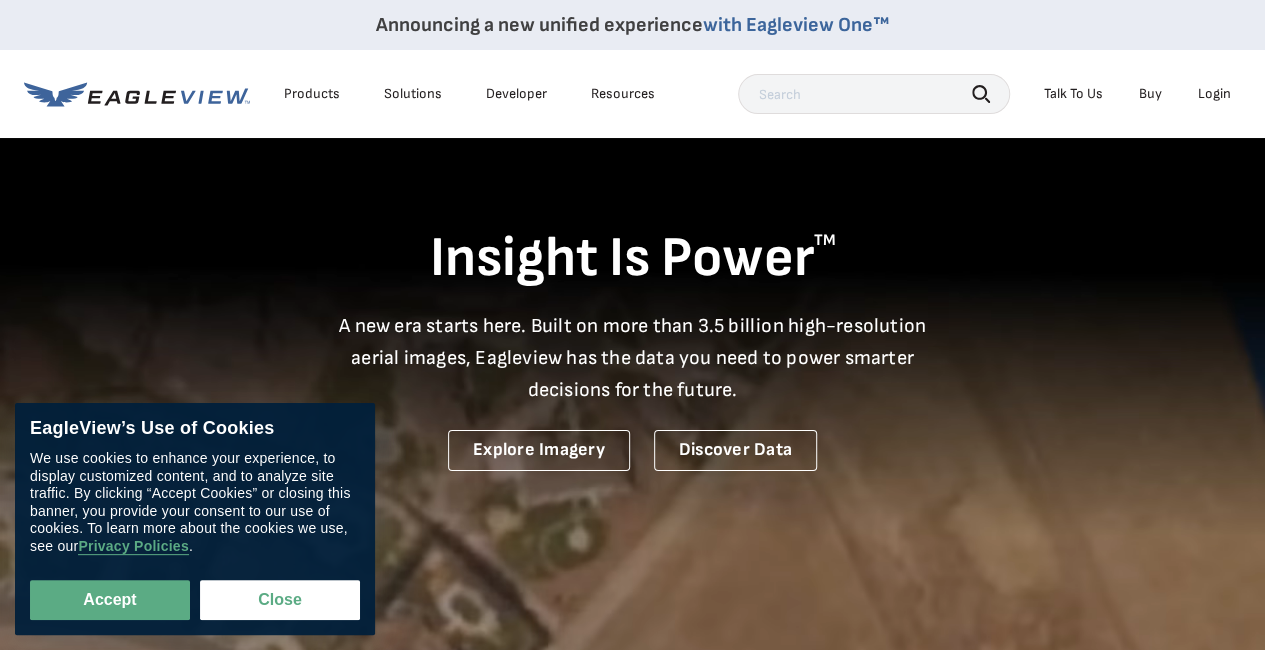 click on "Login" at bounding box center (1214, 94) 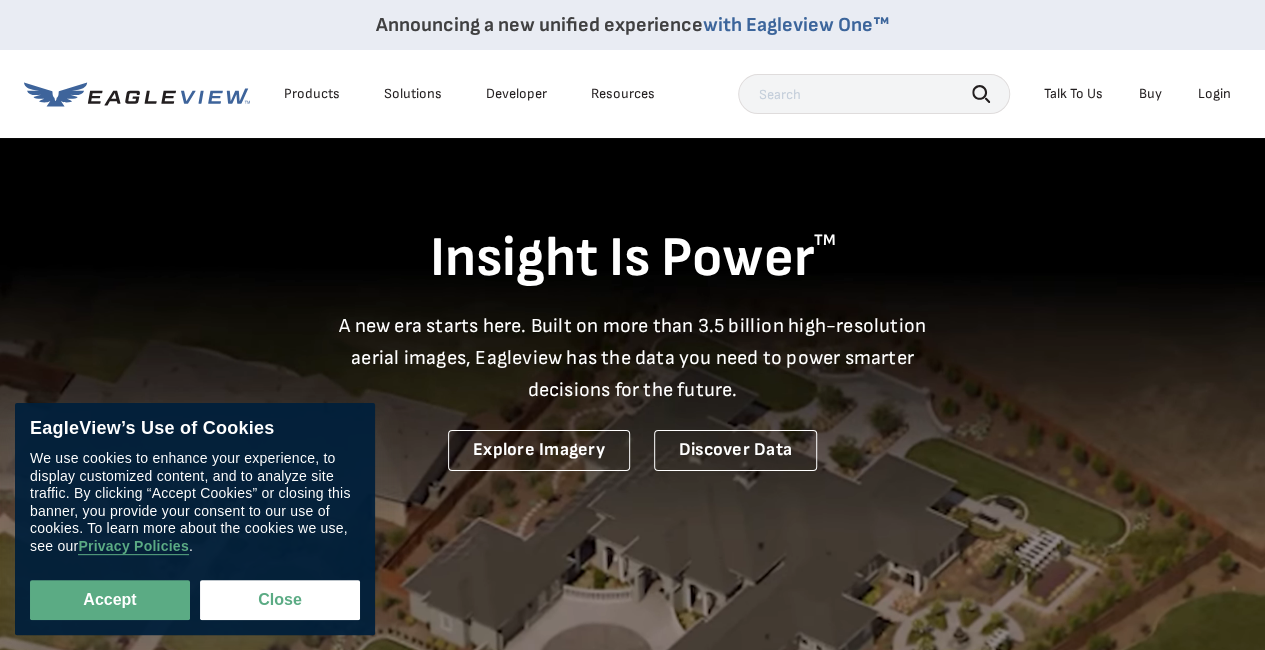 click on "Login" at bounding box center (1214, 94) 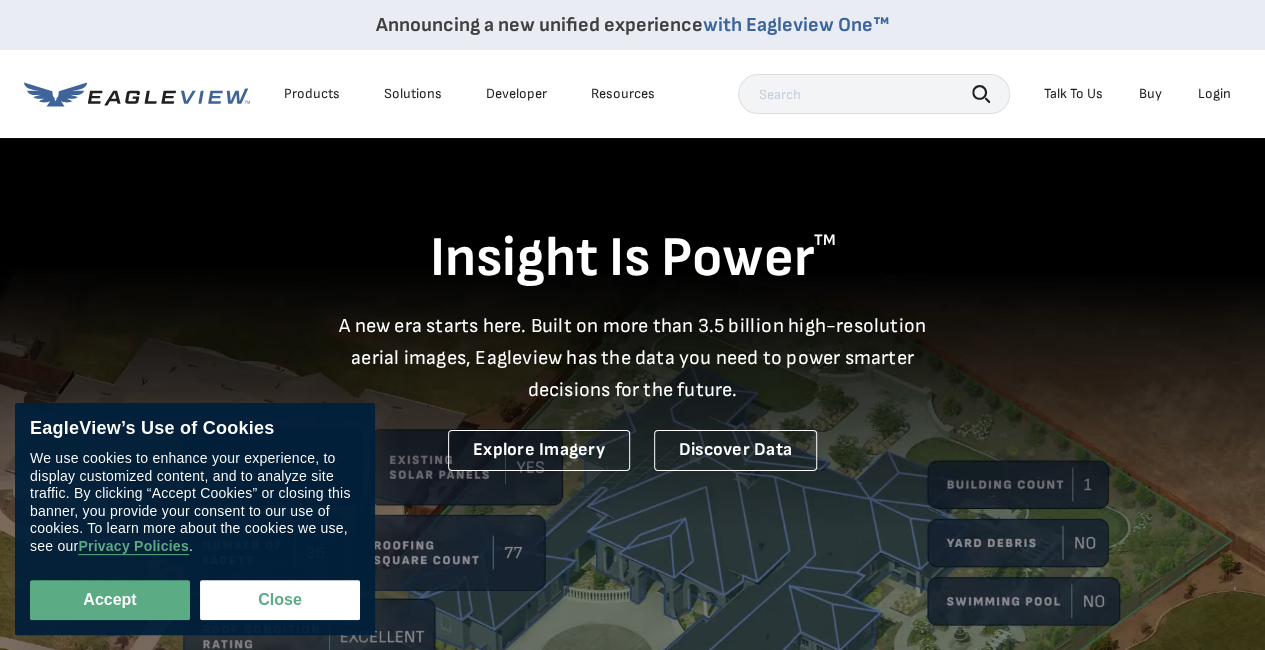 click on "Login" at bounding box center (1214, 94) 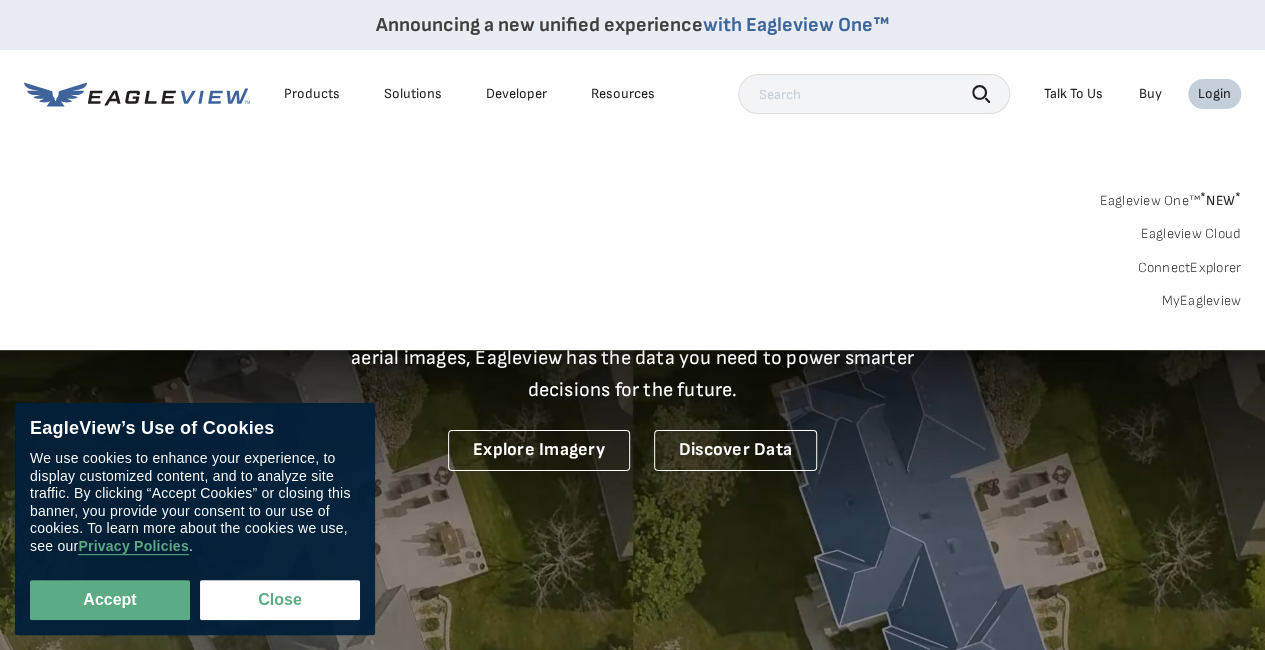 click on "Eagleview One™  * NEW *" at bounding box center [1170, 197] 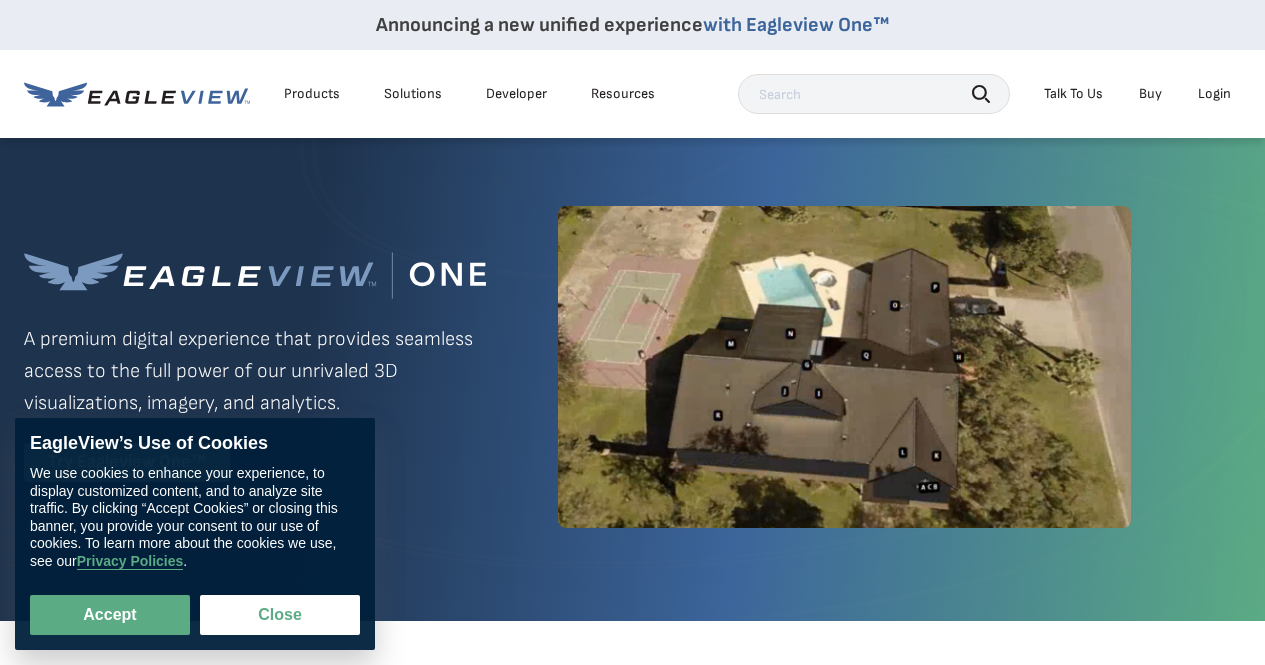scroll, scrollTop: 0, scrollLeft: 0, axis: both 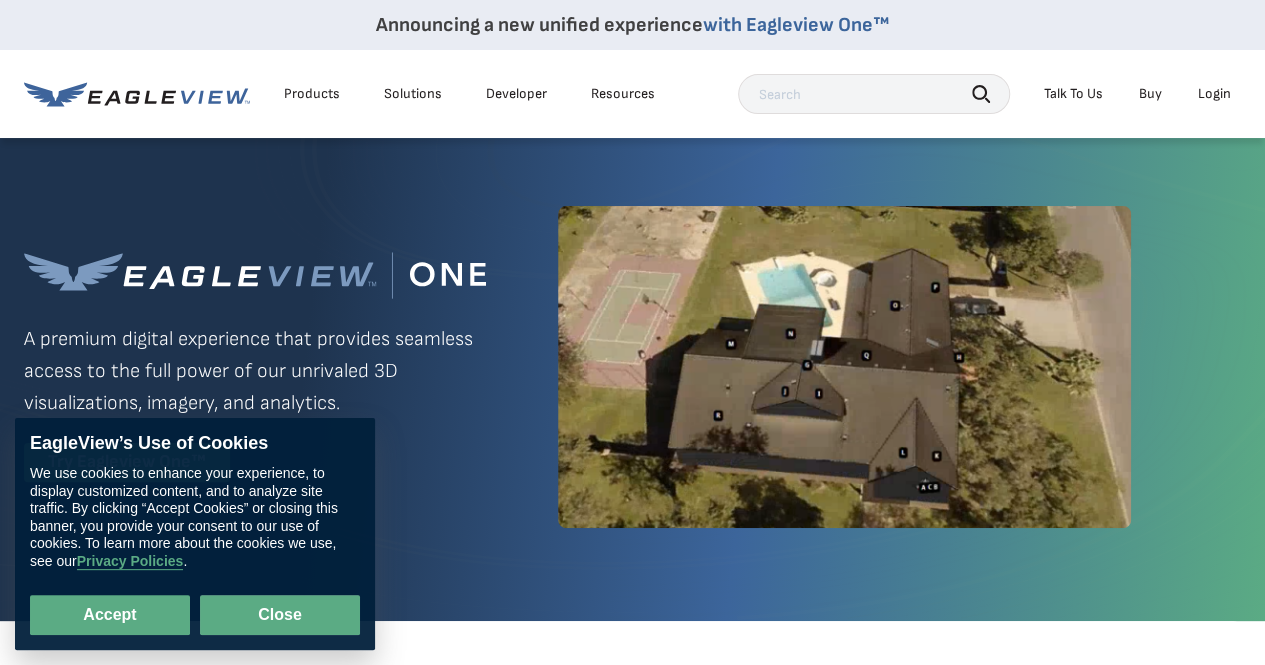 click on "Close" at bounding box center (280, 615) 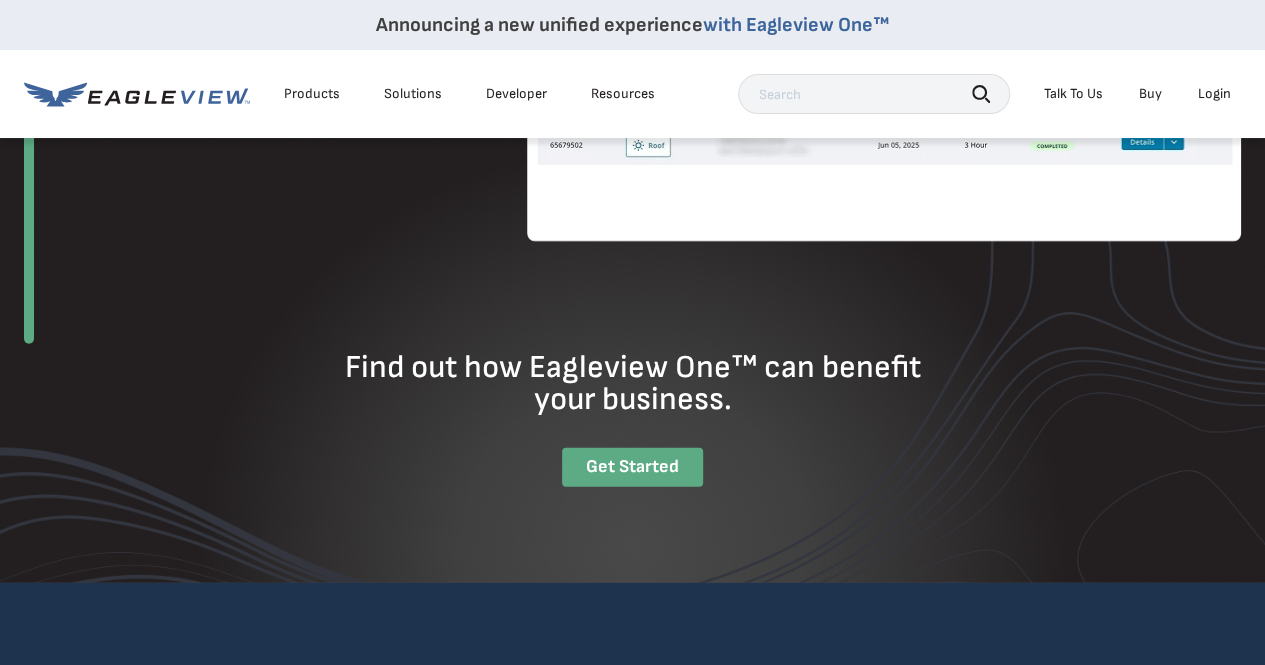 scroll, scrollTop: 2427, scrollLeft: 0, axis: vertical 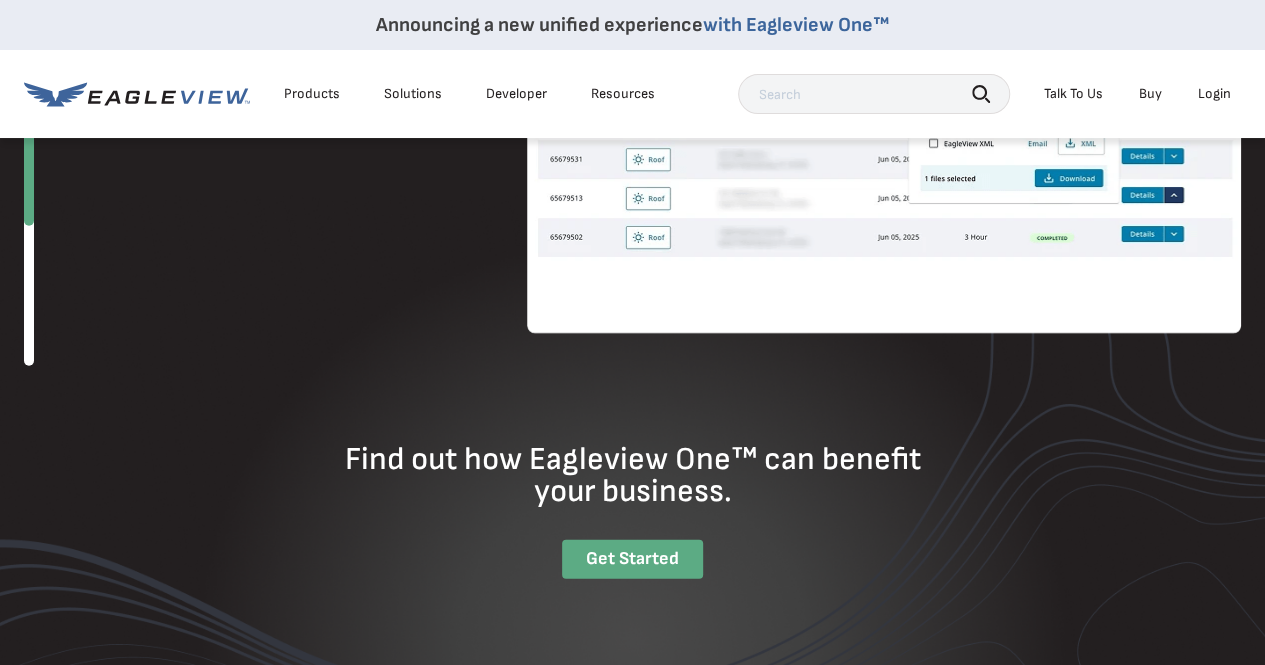 click on "Find out how Eagleview One™ can benefit your business.
Get Started" at bounding box center [632, 511] 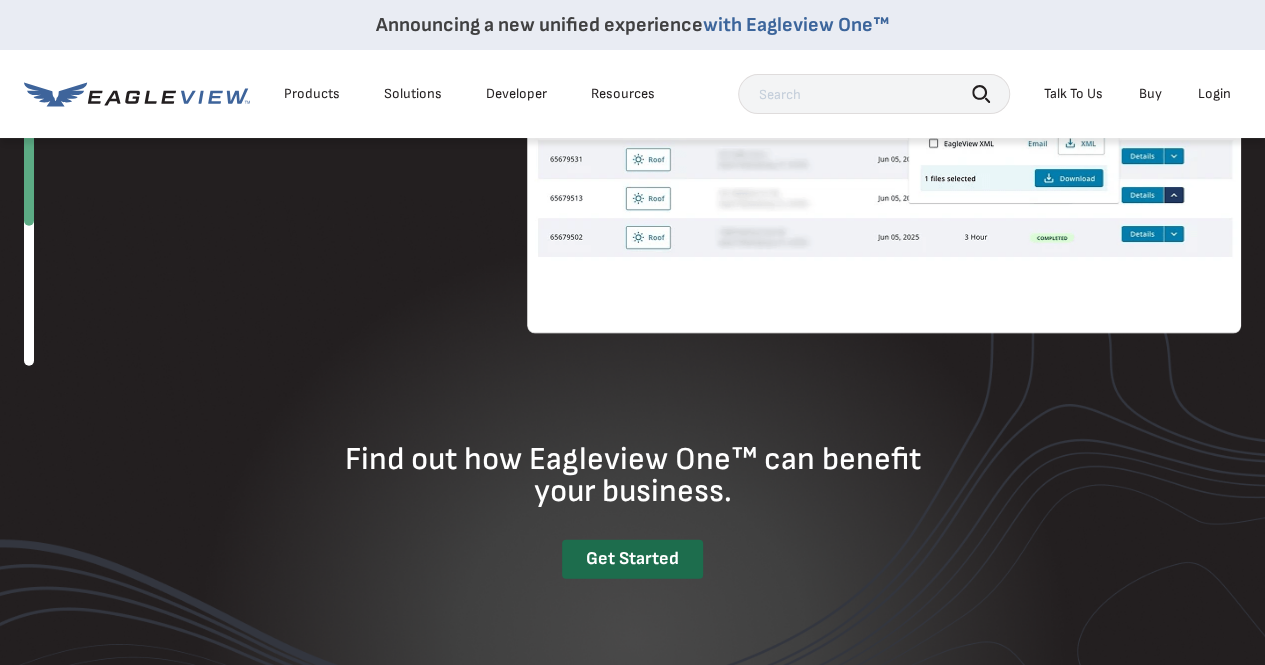 click on "Get Started" at bounding box center (632, 559) 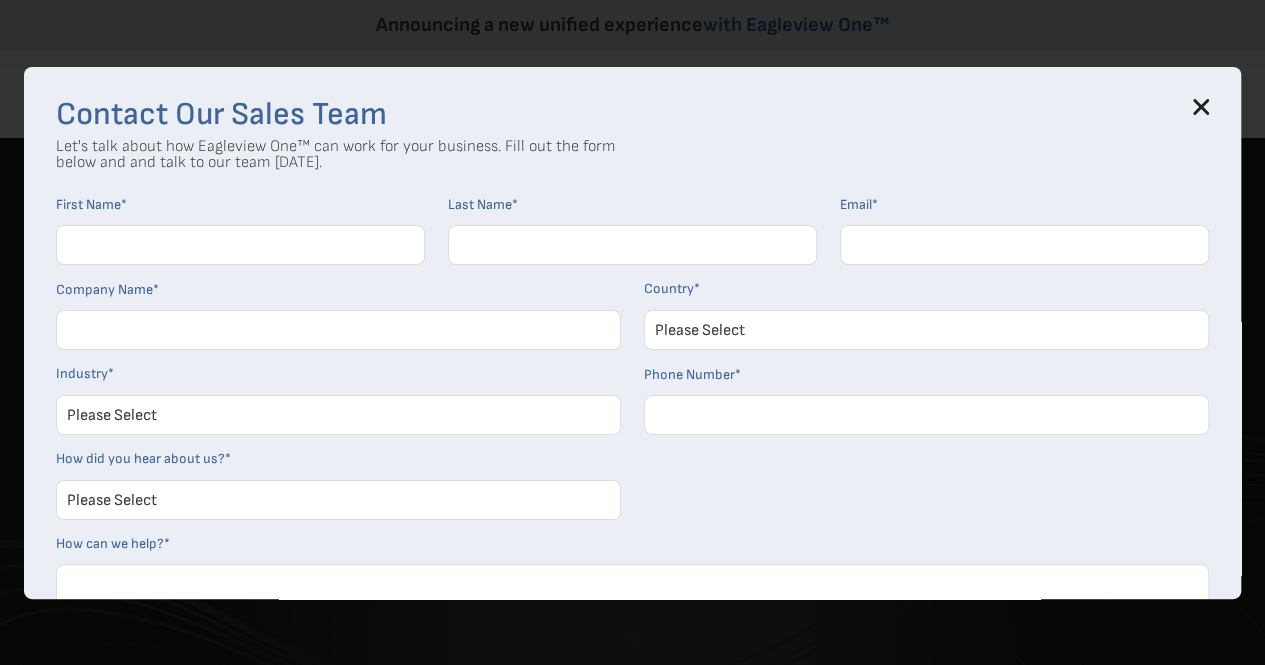 click on "Contact Our Sales Team
Let's talk about how Eagleview One™ can work for your business. Fill out the form below and and talk to our team today.
First Name * Last Name * Email * Company Name * Country * Please Select United States Canada Australia India United Kingdom Other Industry * Please Select Architects & Engineering Construction Electric/Gas Utilities Government Insurance Property Maintenance Real Estate Software and Technology Solar Telecommunications Other Phone Number * How did you hear about us? * Please Select Search Engine Social Media Word of Mouth Podcast Online Advertisement Event or Webinar Other How can we help? * utm_campaign utm_source utm_medium Contact Us
Get Early Access to Eagleview One Now!
Now available with a flexible subscription. Contact our sales team to learn more about what Eagleview One can do for your business.                 * * *" at bounding box center [632, 333] 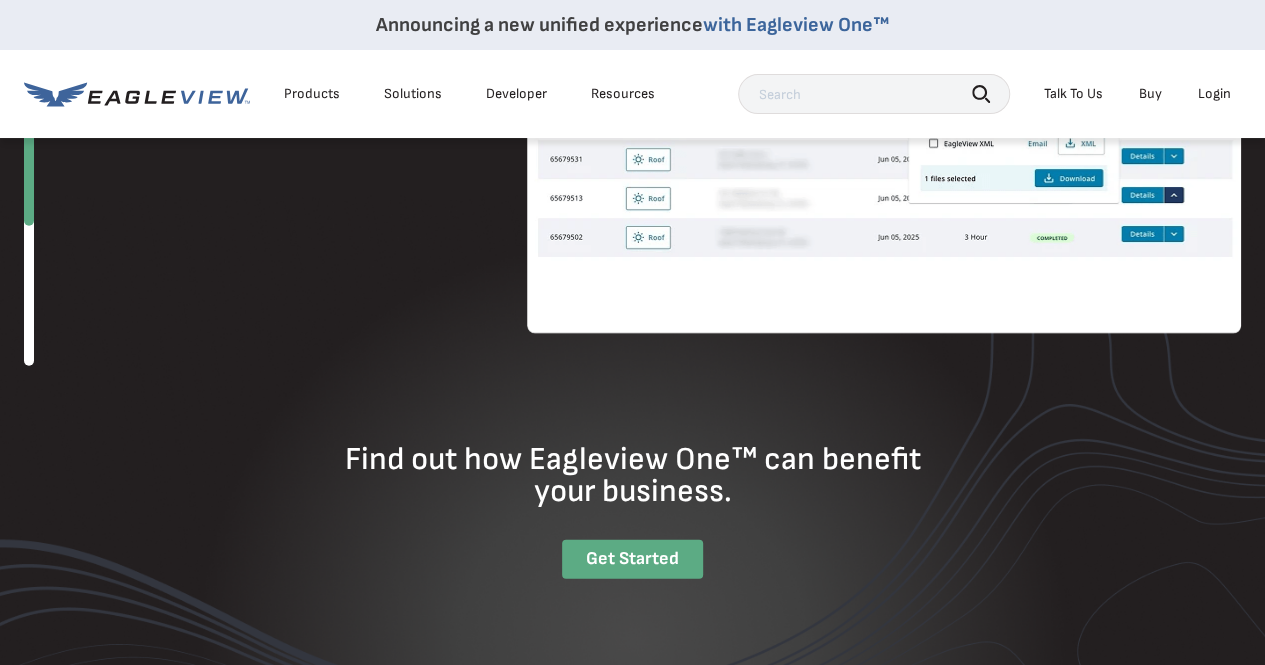 click on "Login" at bounding box center (1214, 94) 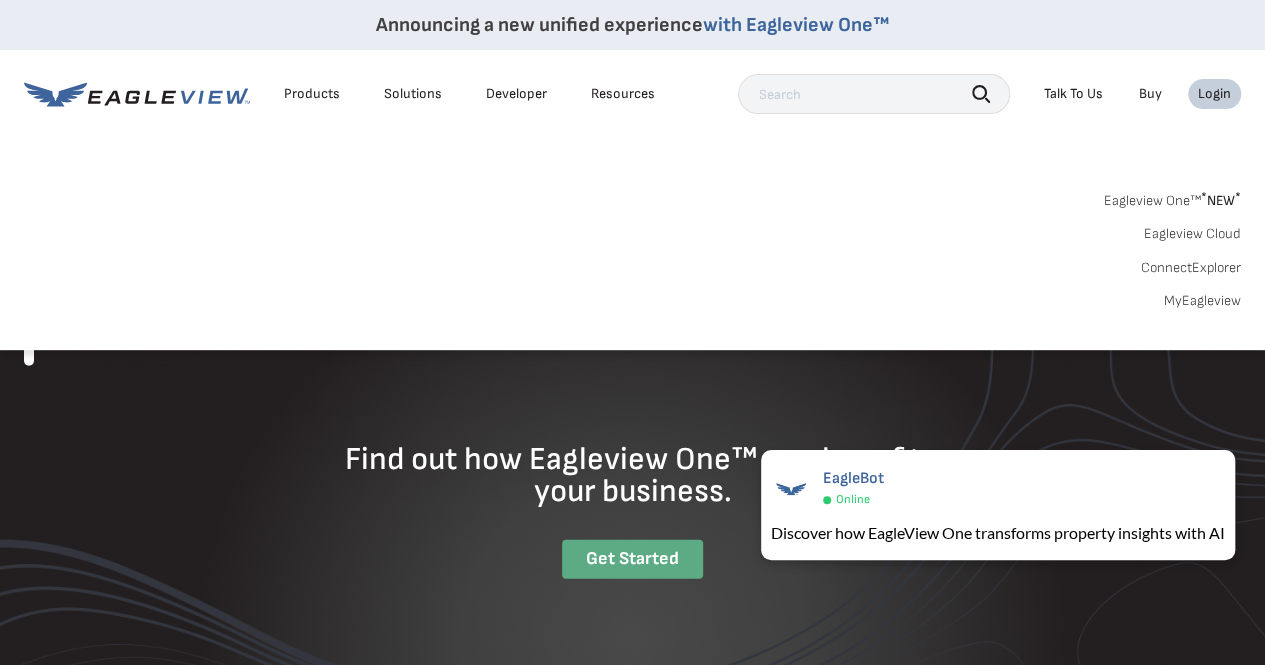 click on "MyEagleview" at bounding box center (1202, 301) 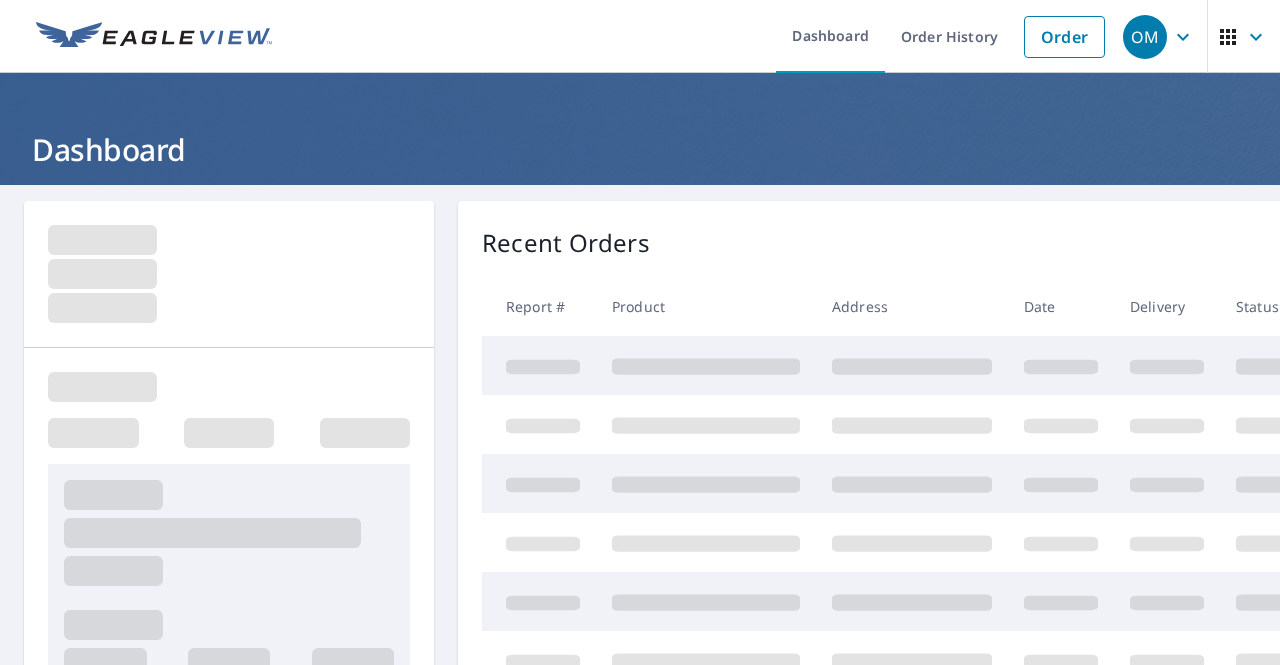 scroll, scrollTop: 0, scrollLeft: 0, axis: both 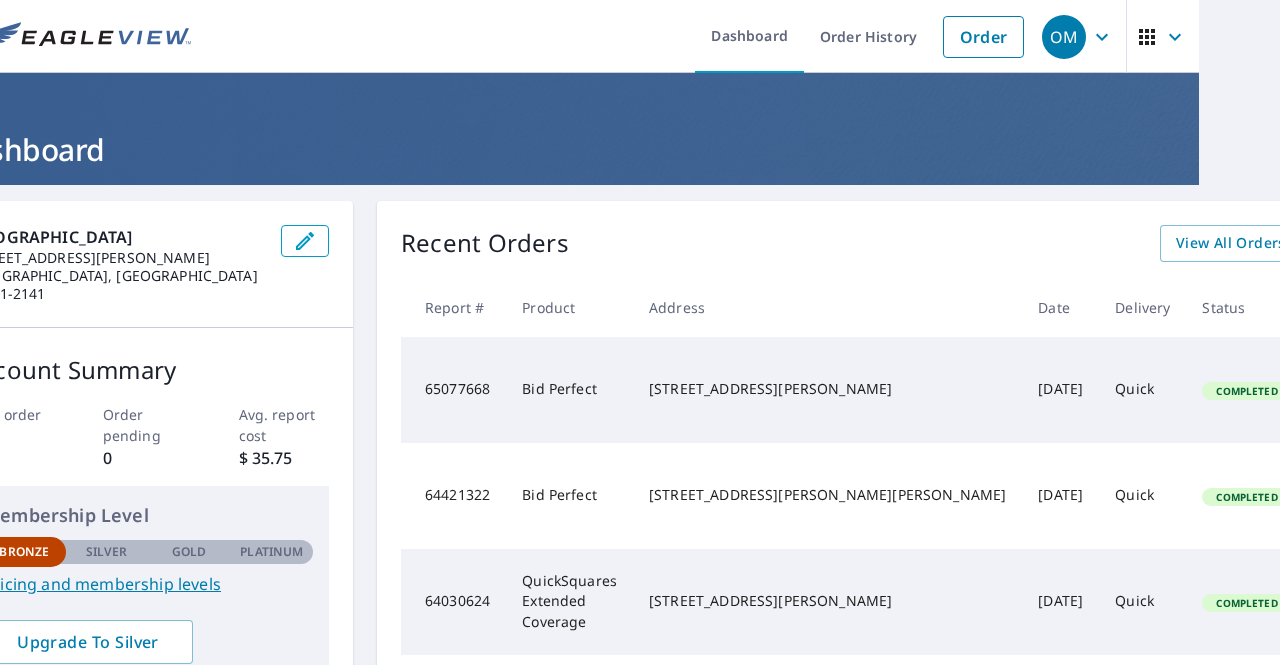click on "Start New Order" at bounding box center (1391, 243) 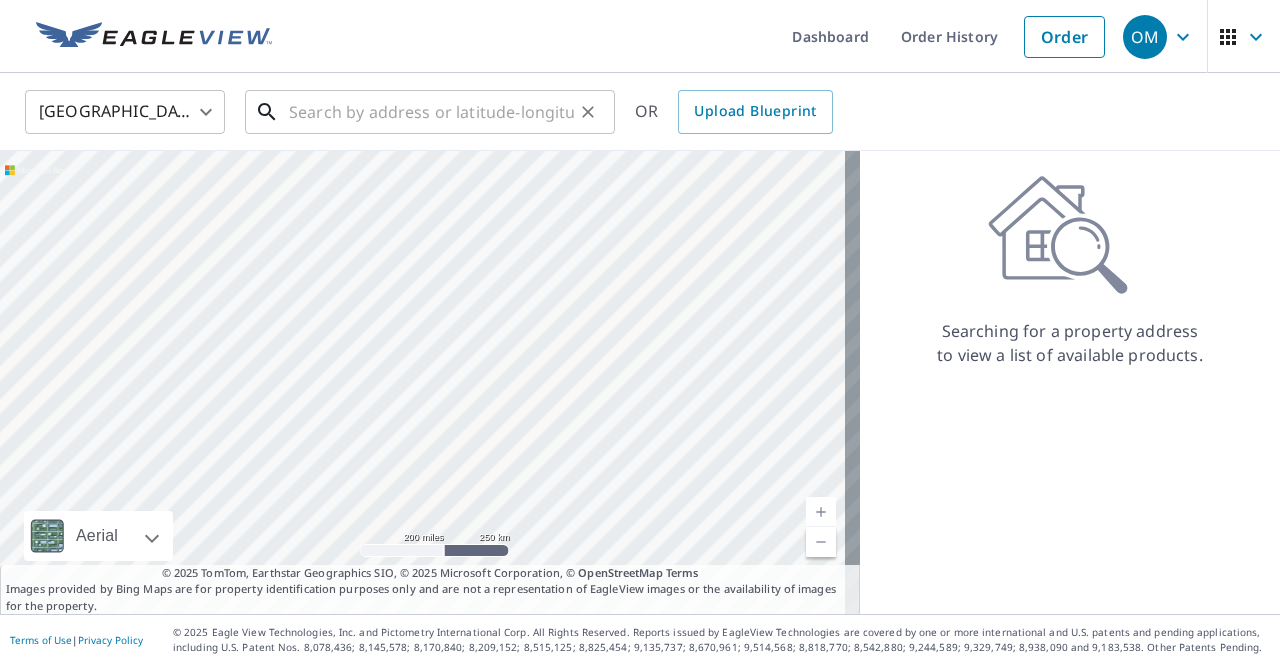 click at bounding box center [431, 112] 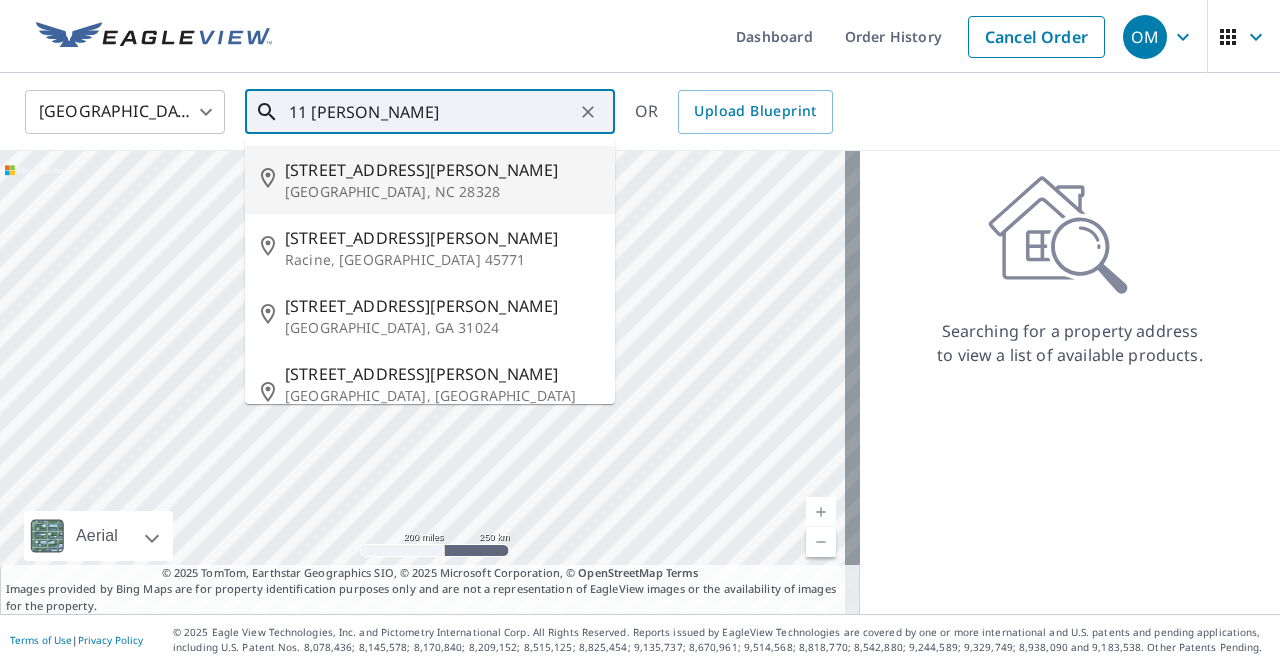 click on "11 roy jones" at bounding box center [431, 112] 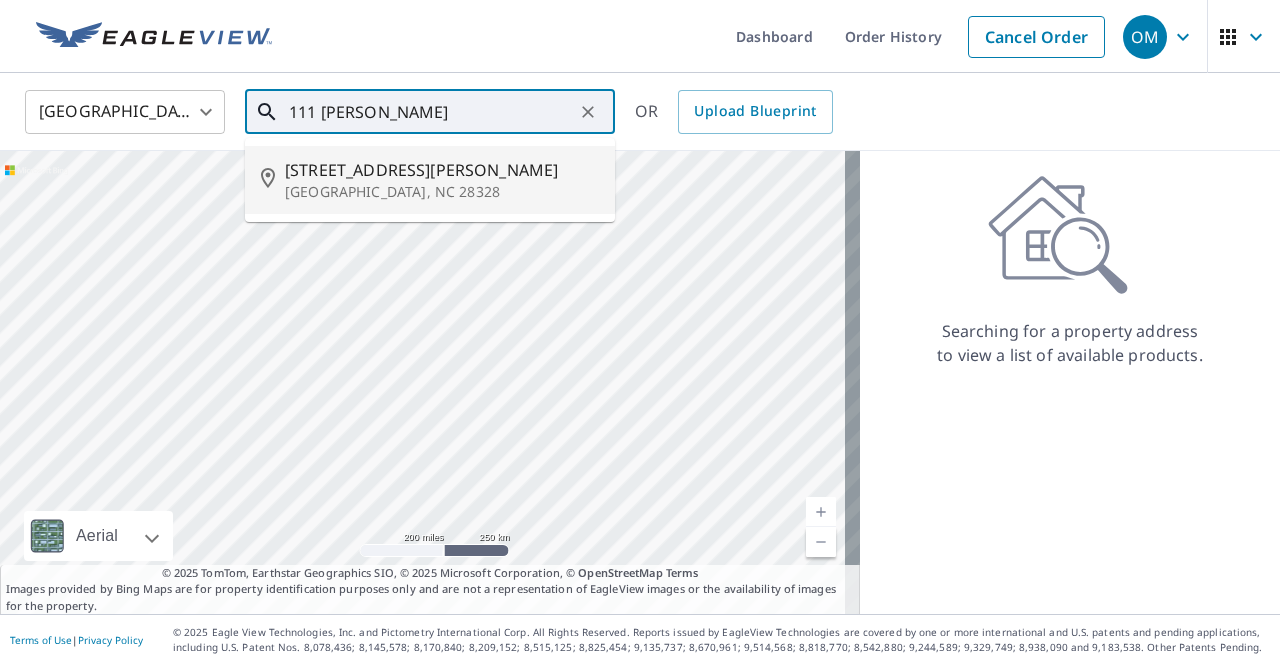 click on "111 Roy Jones Ln" at bounding box center (442, 170) 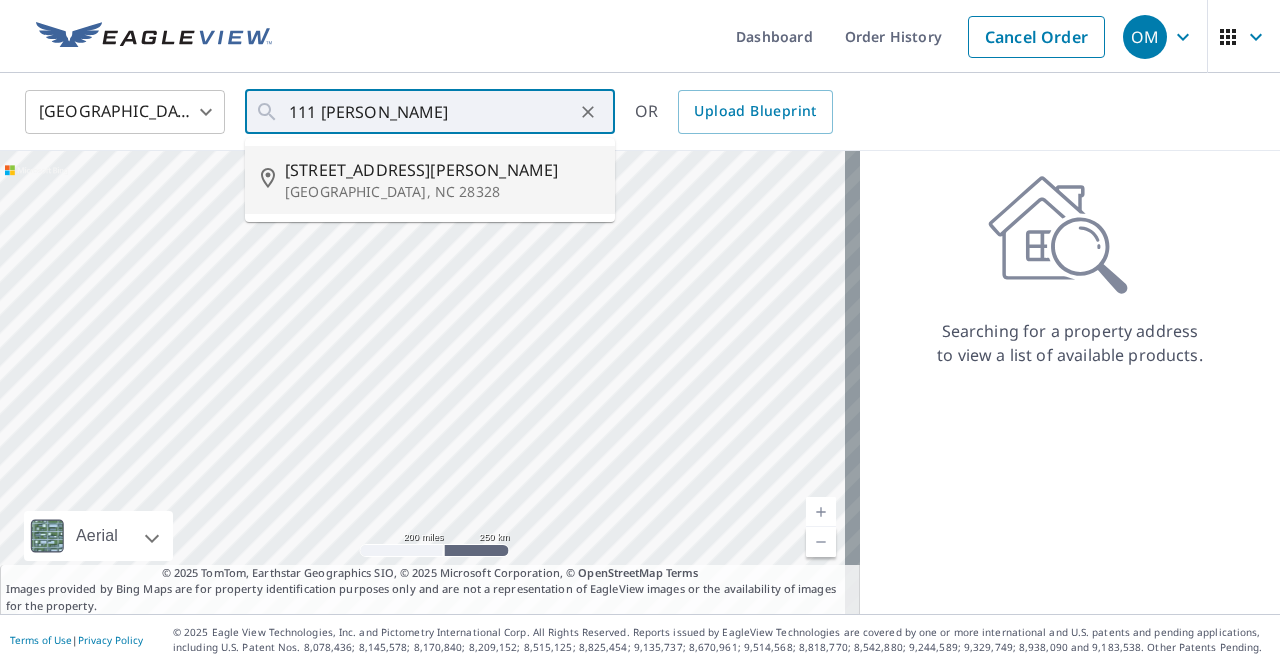 type on "111 Roy Jones Ln Clinton, NC 28328" 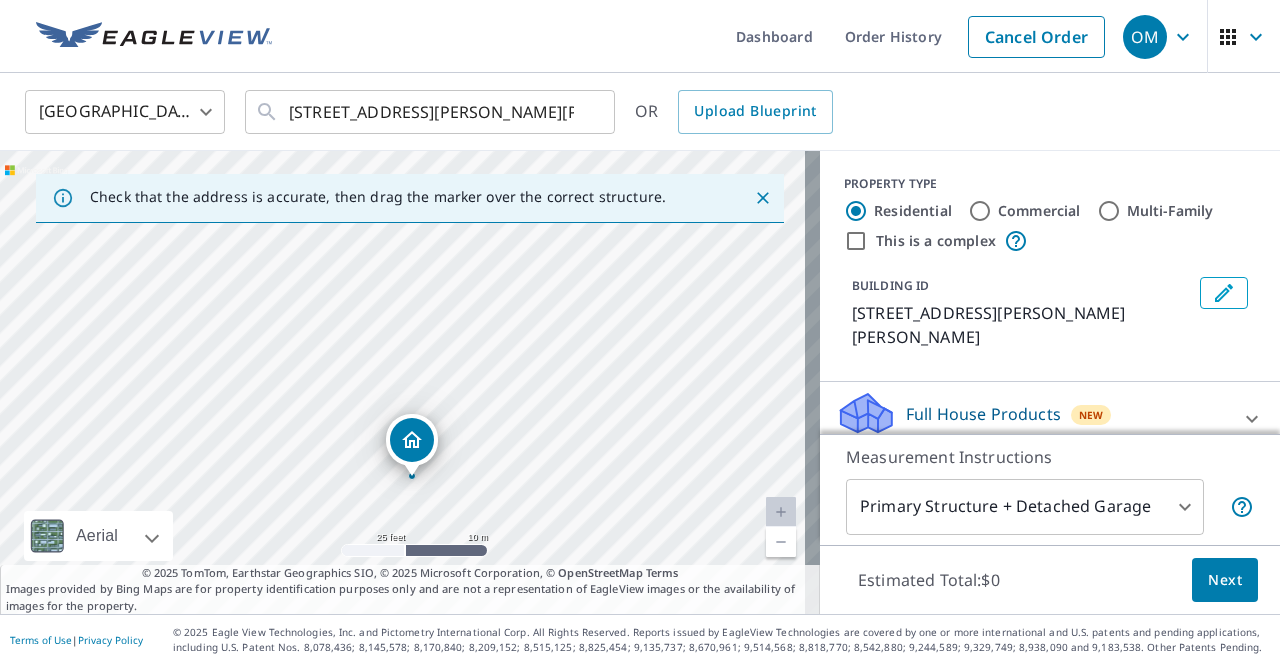 drag, startPoint x: 294, startPoint y: 383, endPoint x: 424, endPoint y: 515, distance: 185.26738 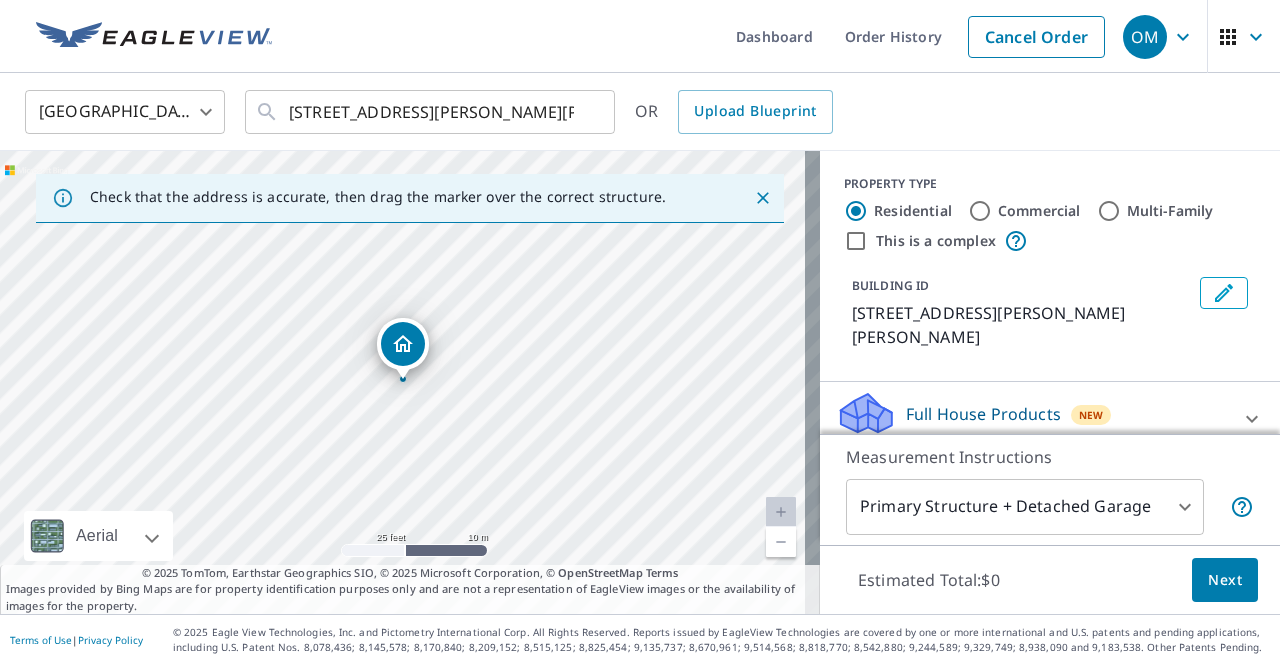 click at bounding box center (403, 344) 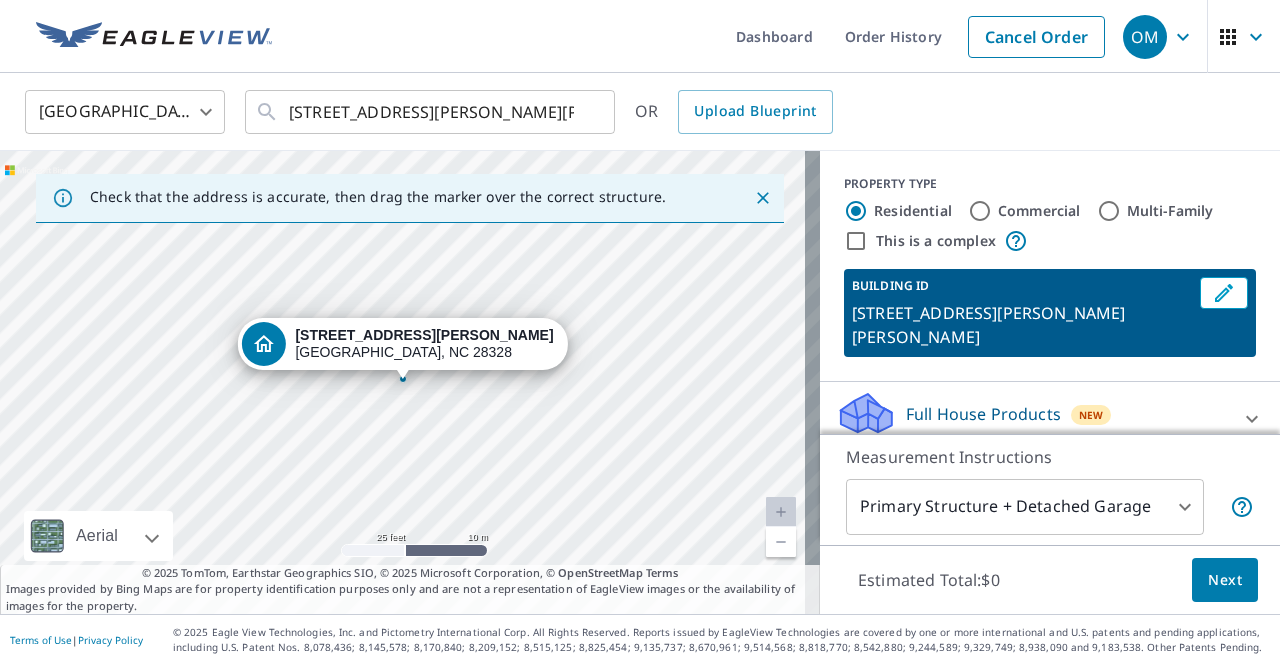 click on "Next" at bounding box center (1225, 580) 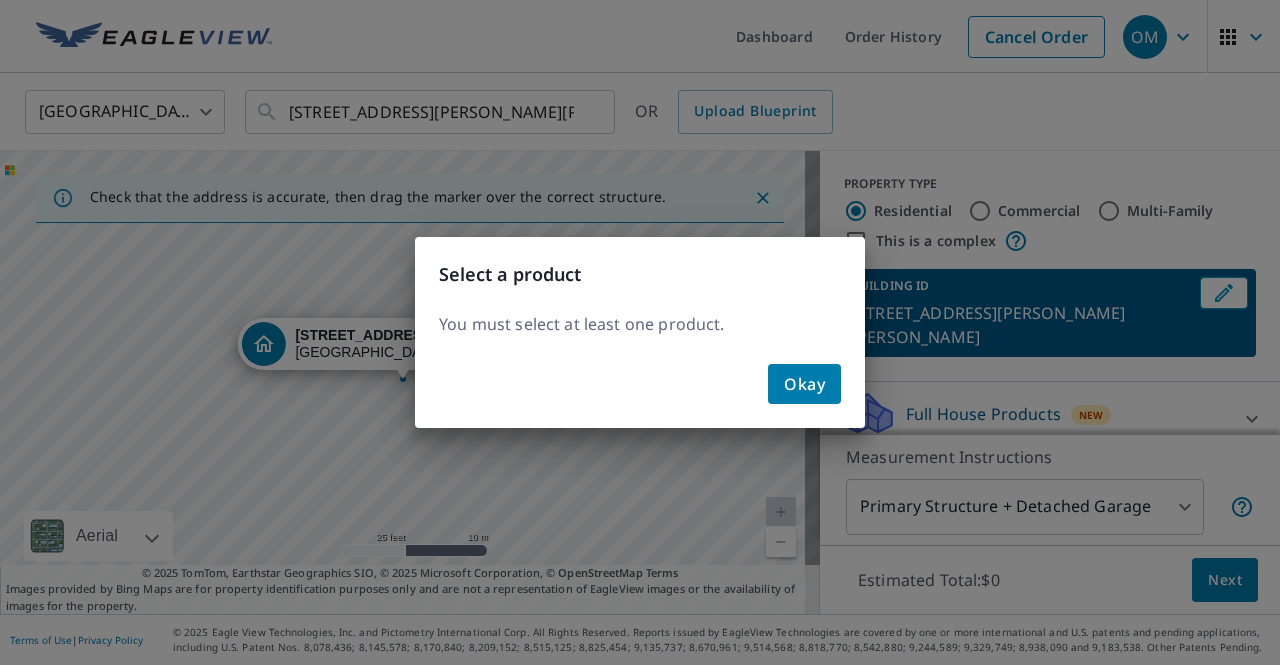 click on "Okay" at bounding box center [804, 384] 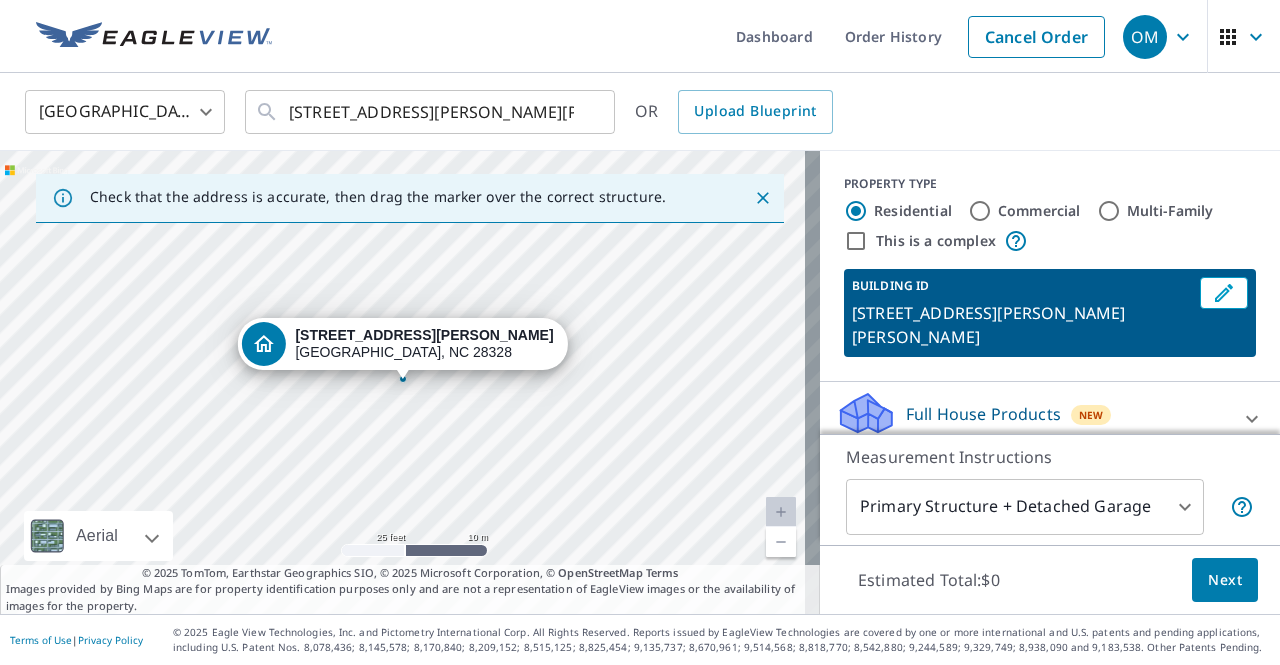 click on "OM OM
Dashboard Order History Cancel Order OM United States US ​ 111 Roy Jones Ln Clinton, NC 28328 ​ OR Upload Blueprint Check that the address is accurate, then drag the marker over the correct structure. 111 Roy Jones Ln Clinton, NC 28328 Aerial Road A standard road map Aerial A detailed look from above Labels Labels 25 feet 10 m © 2025 TomTom, © Vexcel Imaging, © 2025 Microsoft Corporation,  © OpenStreetMap Terms © 2025 TomTom, Earthstar Geographics SIO, © 2025 Microsoft Corporation, ©   OpenStreetMap   Terms Images provided by Bing Maps are for property identification purposes only and are not a representation of EagleView images or the availability of images for the property. PROPERTY TYPE Residential Commercial Multi-Family This is a complex BUILDING ID 111 Roy Jones Ln, Clinton, NC, 28328 Full House Products New Full House™ $105 Roof Products New Premium $32.75 - $87 QuickSquares™ $18 Gutter $13.75 Bid Perfect™ $18 Solar Products New Inform Essentials+ $63.25 Walls Products New" at bounding box center (640, 332) 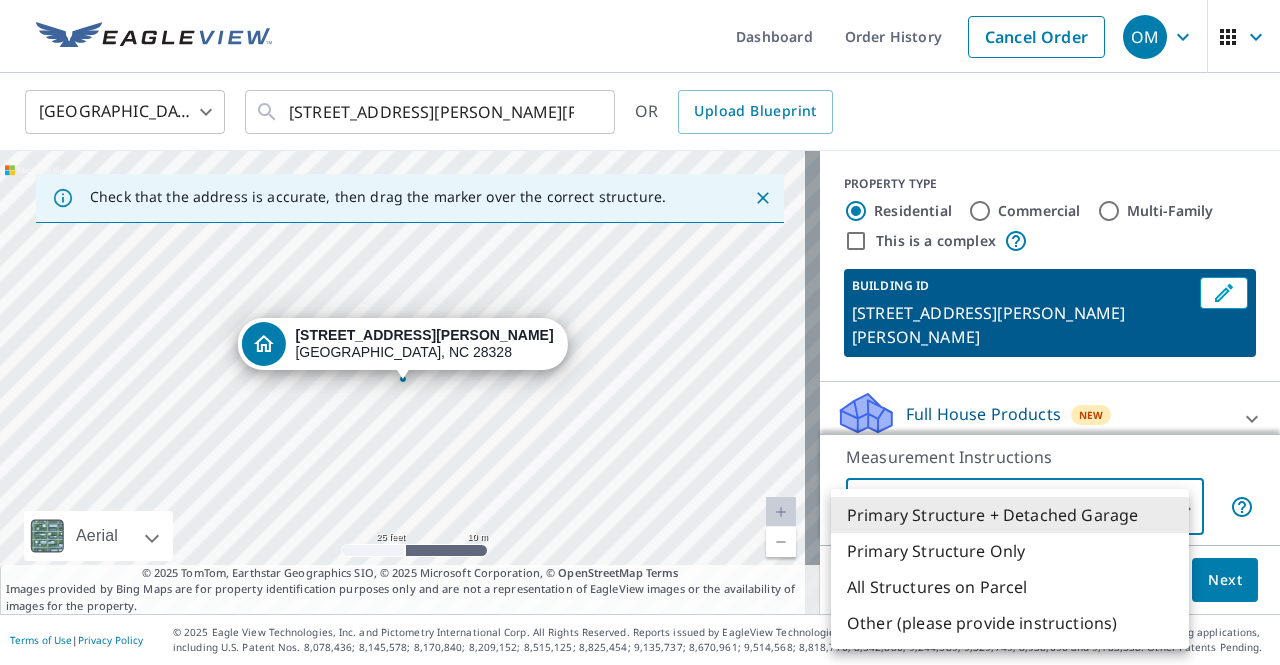 click on "Primary Structure Only" at bounding box center (1010, 551) 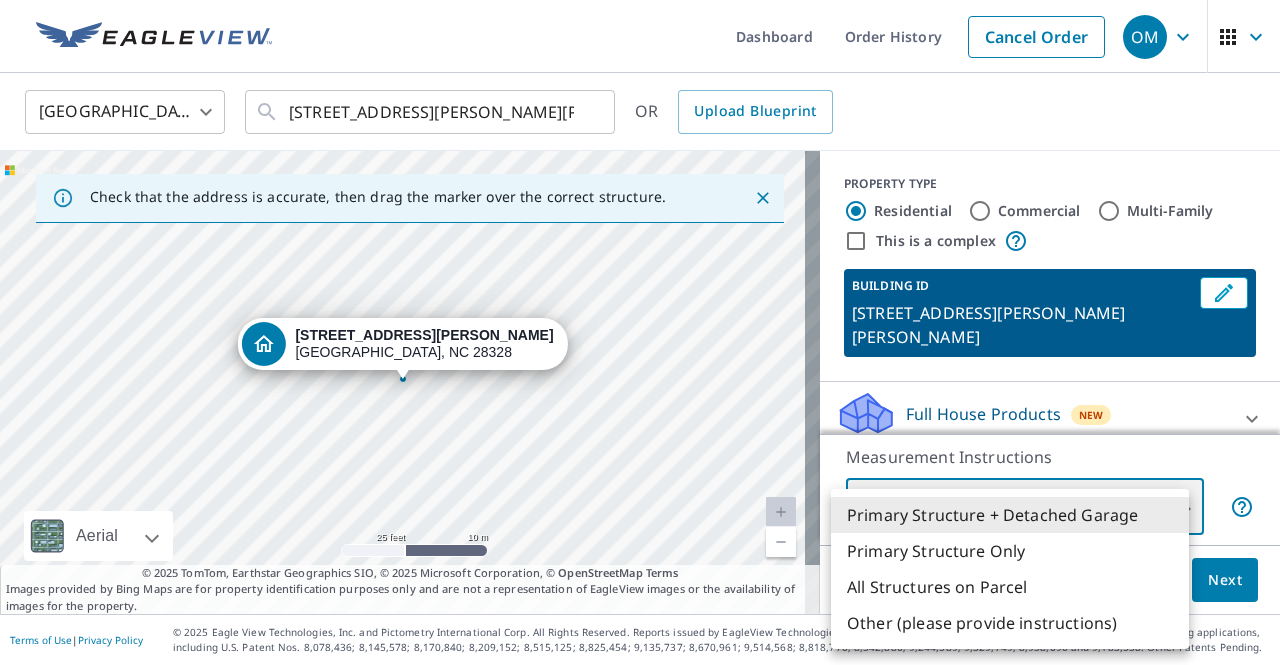 type on "2" 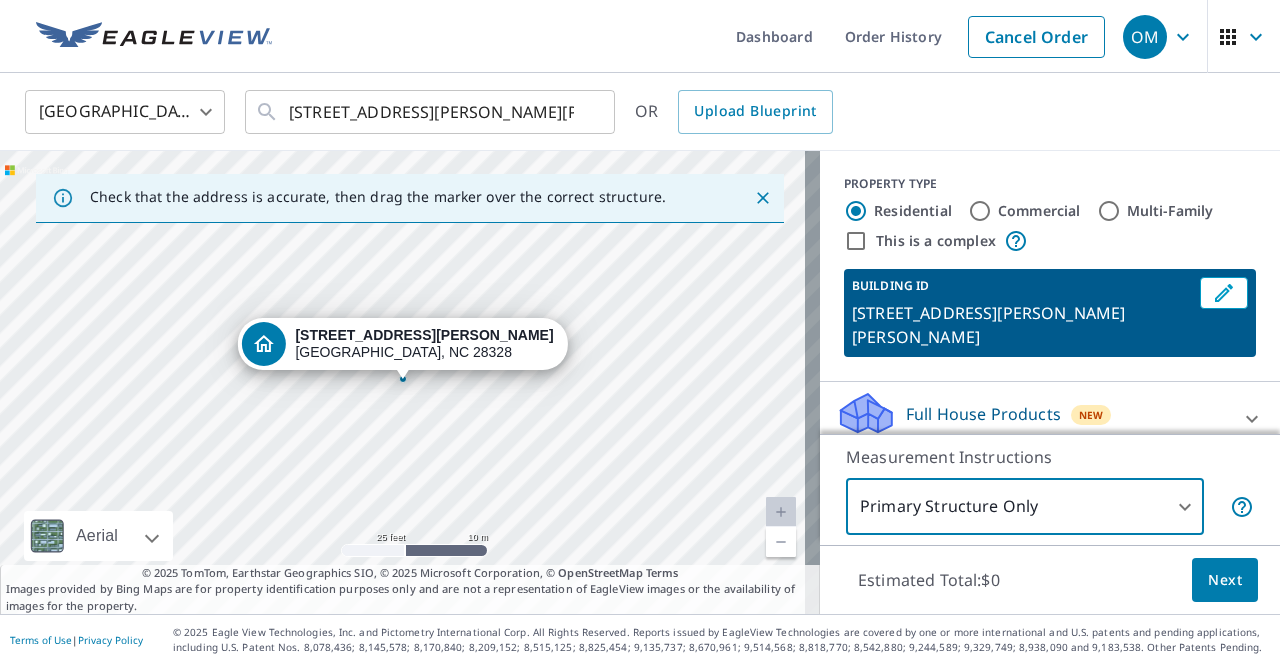 click on "Next" at bounding box center [1225, 580] 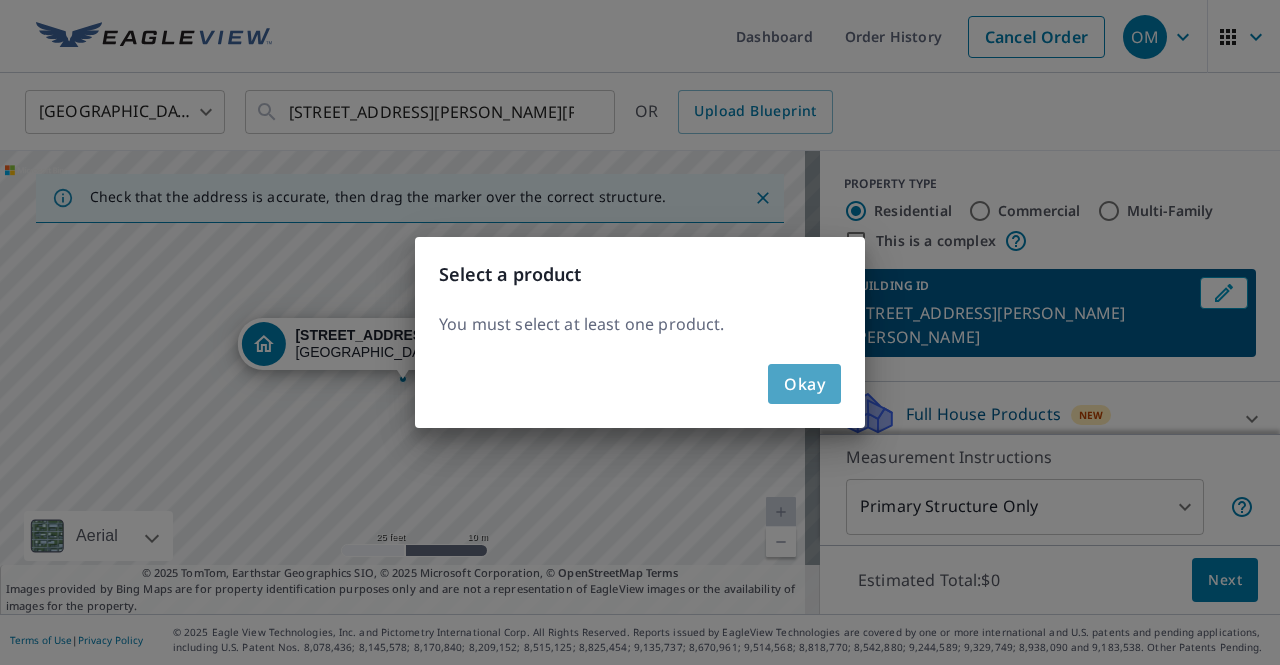 click on "Okay" at bounding box center (804, 384) 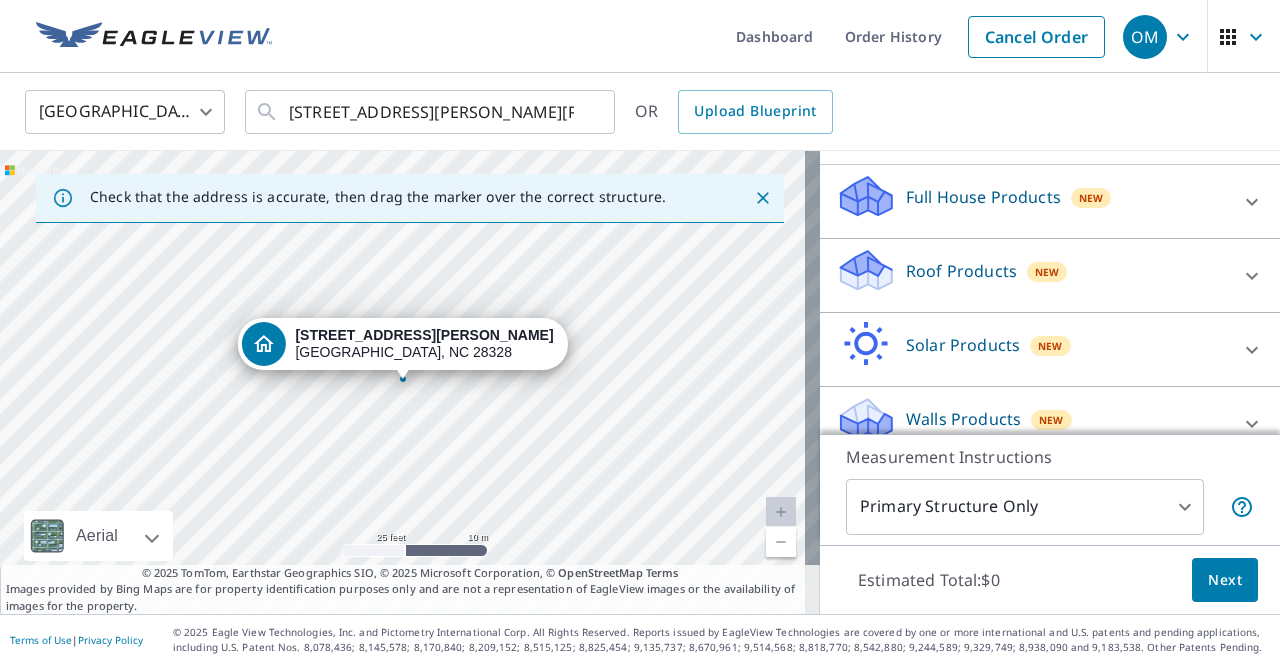 scroll, scrollTop: 0, scrollLeft: 0, axis: both 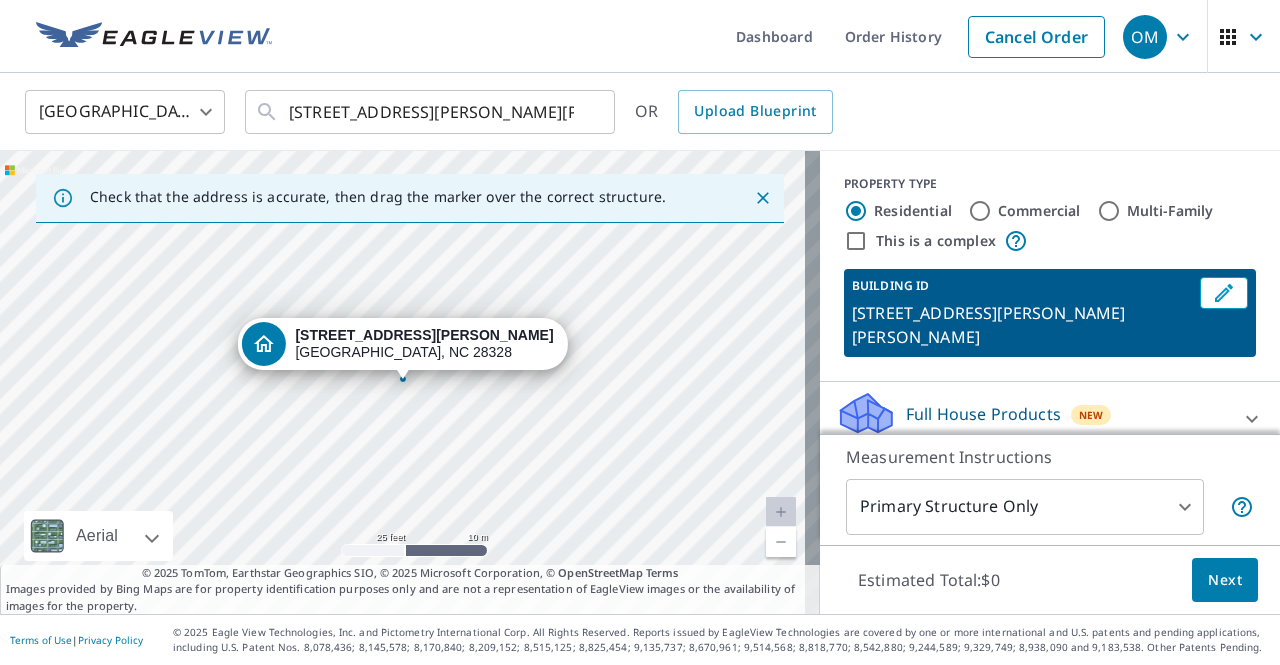 click at bounding box center (781, 542) 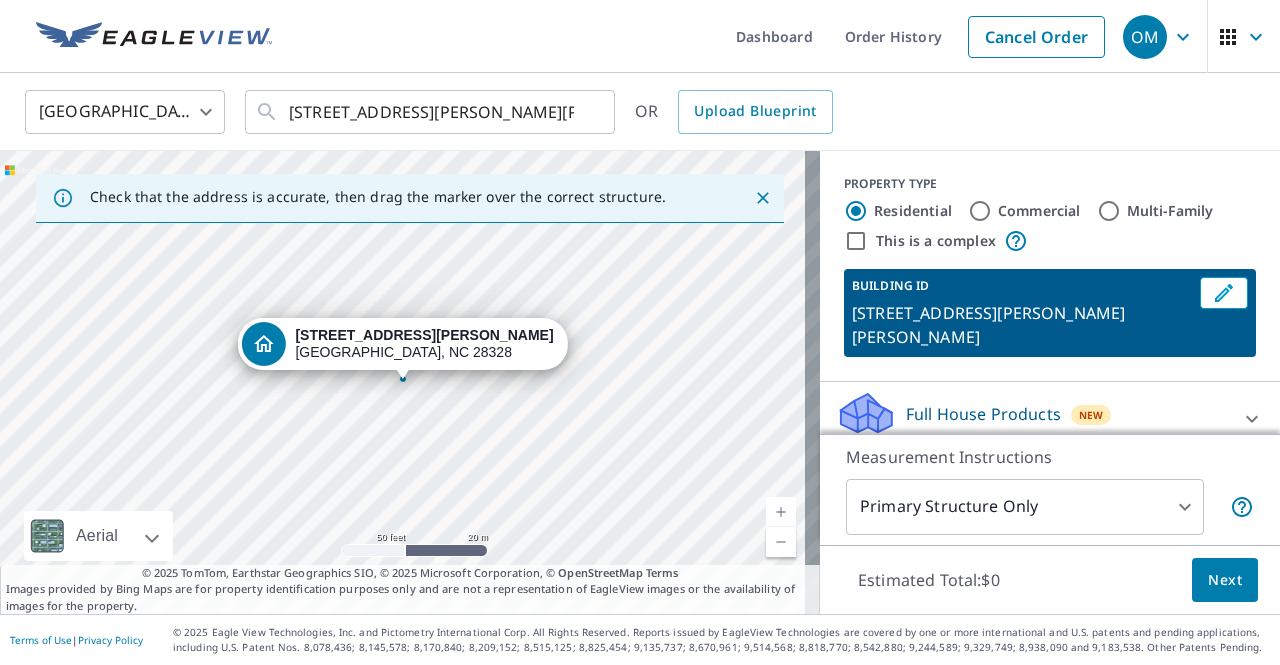 click at bounding box center [781, 542] 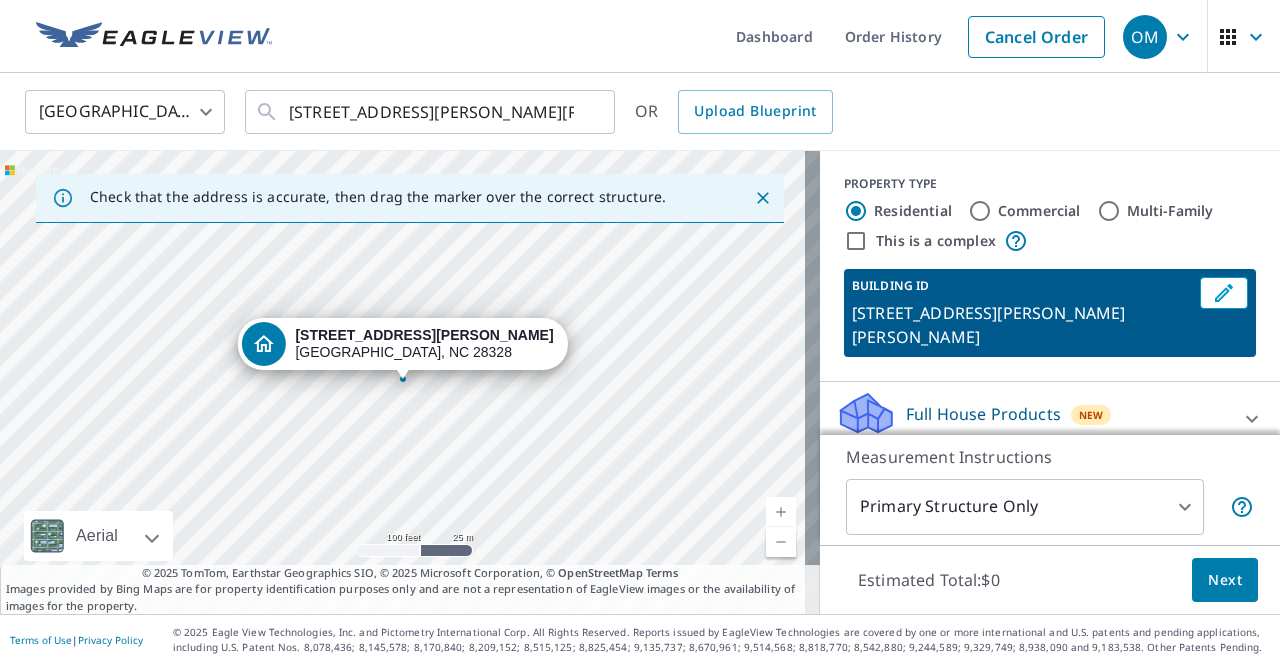 click at bounding box center [781, 542] 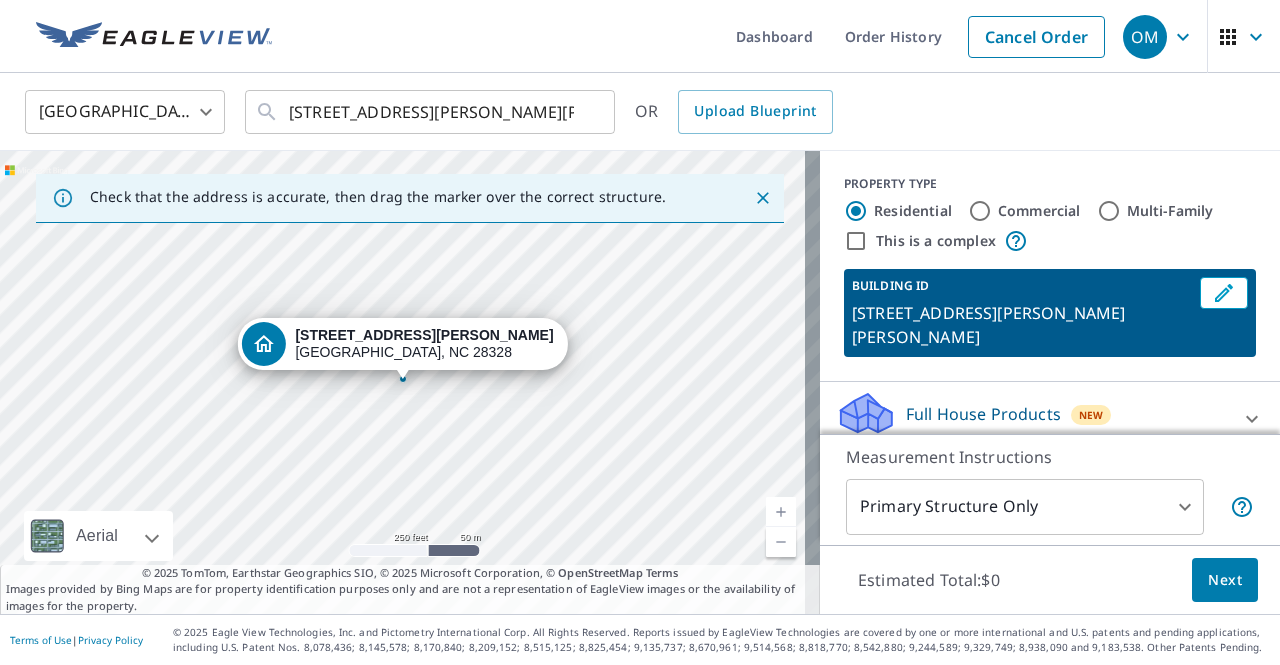 click at bounding box center (781, 512) 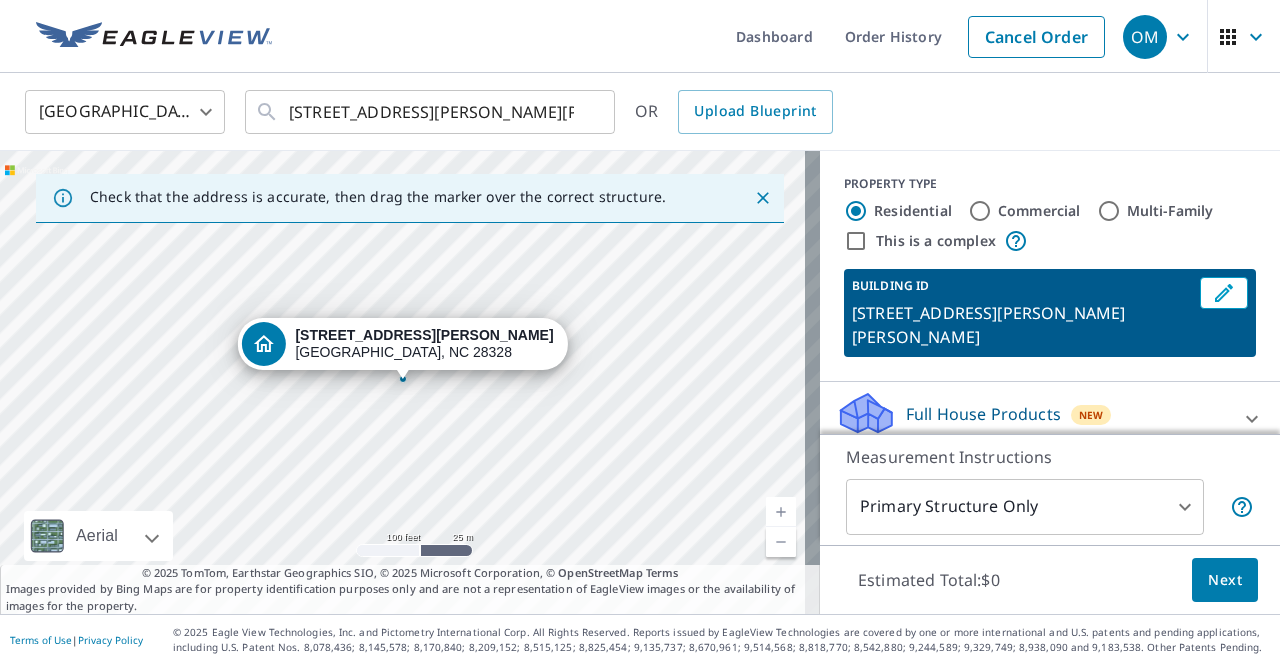click at bounding box center (781, 512) 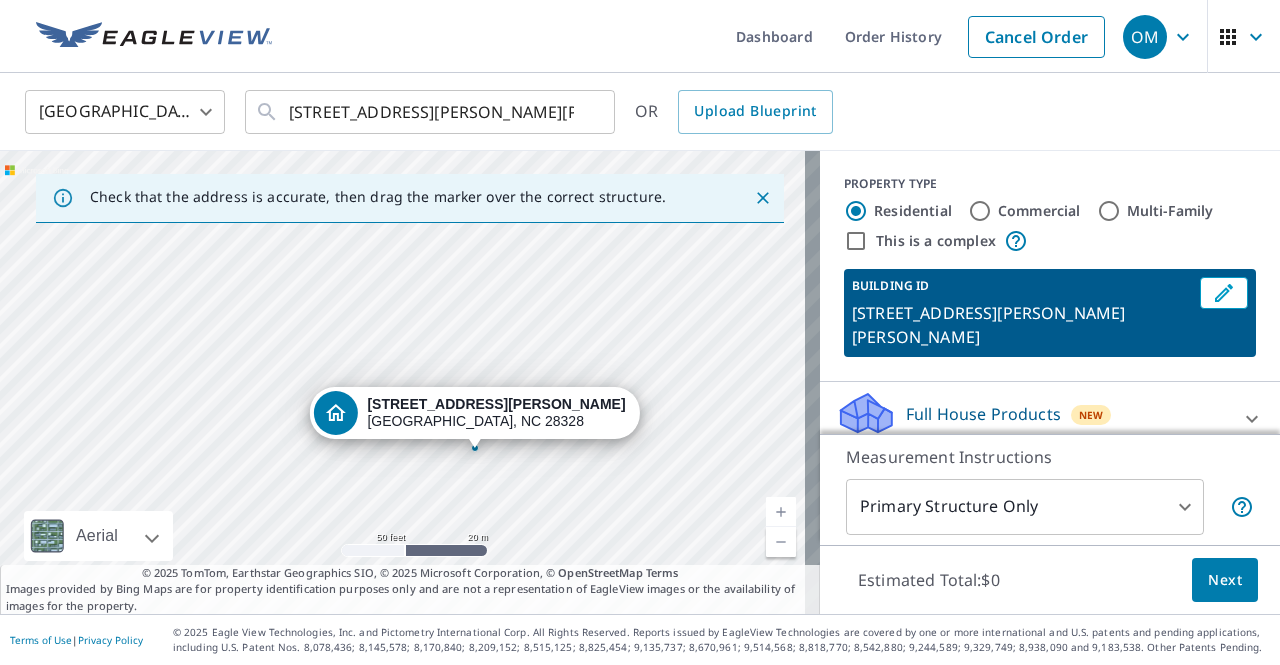 drag, startPoint x: 624, startPoint y: 409, endPoint x: 695, endPoint y: 479, distance: 99.70457 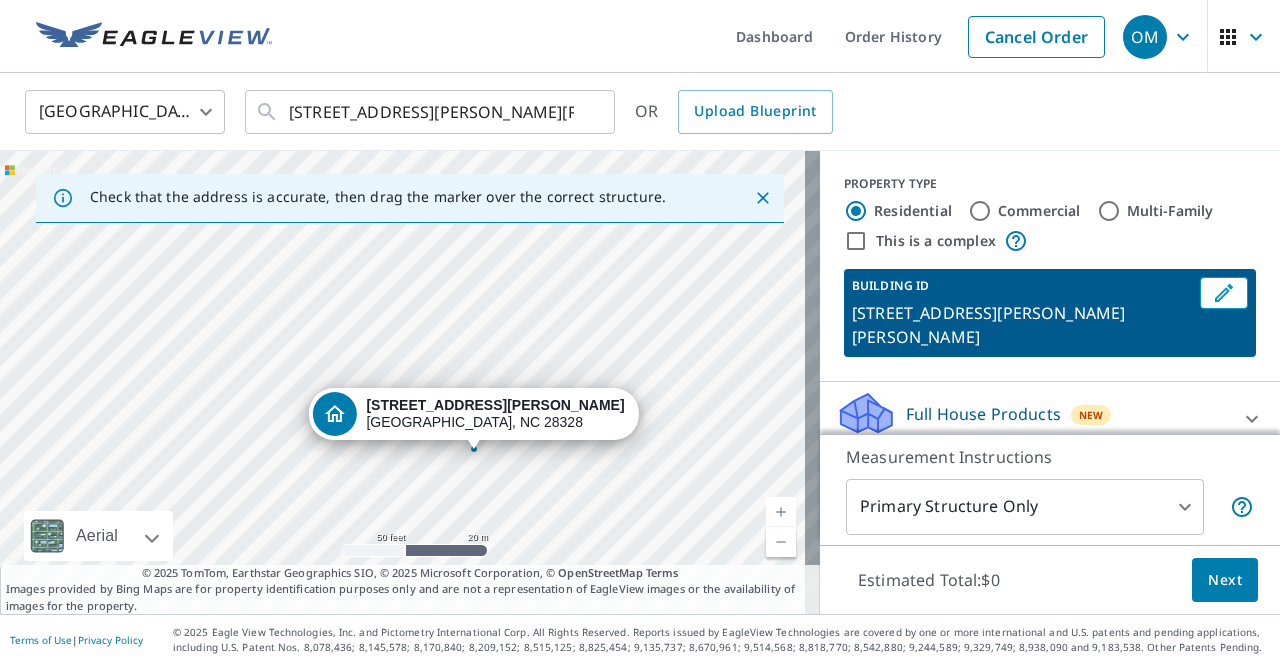 scroll, scrollTop: 217, scrollLeft: 0, axis: vertical 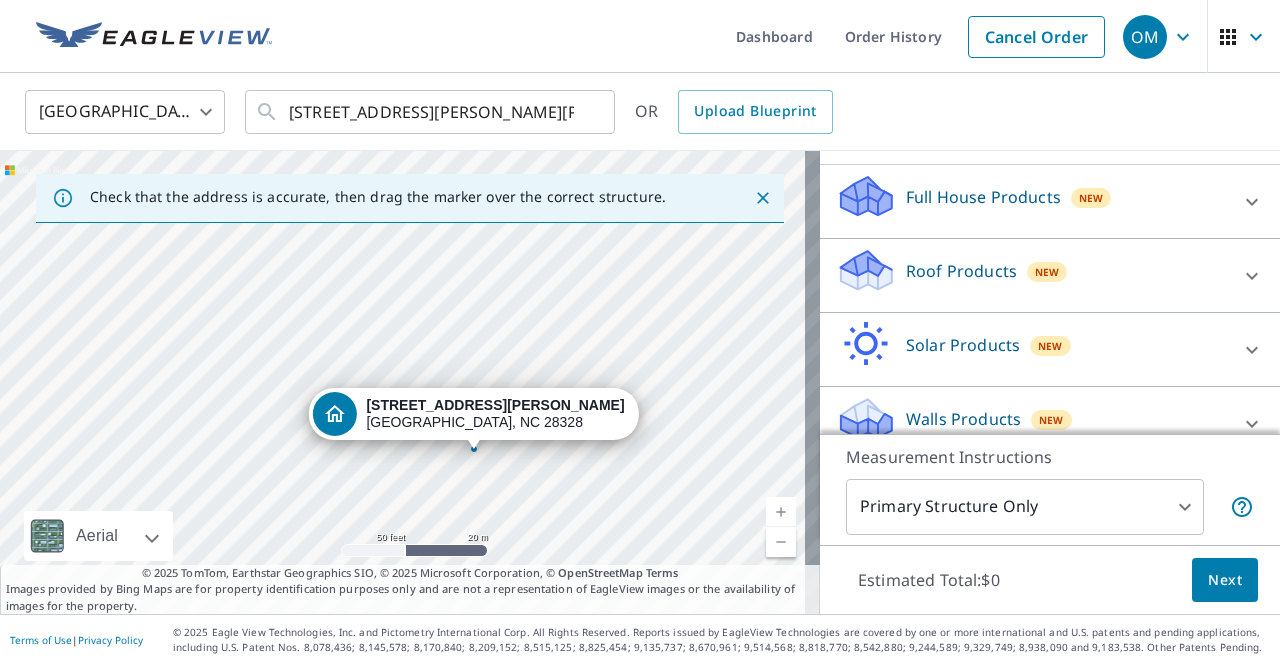 click on "Next" at bounding box center (1225, 580) 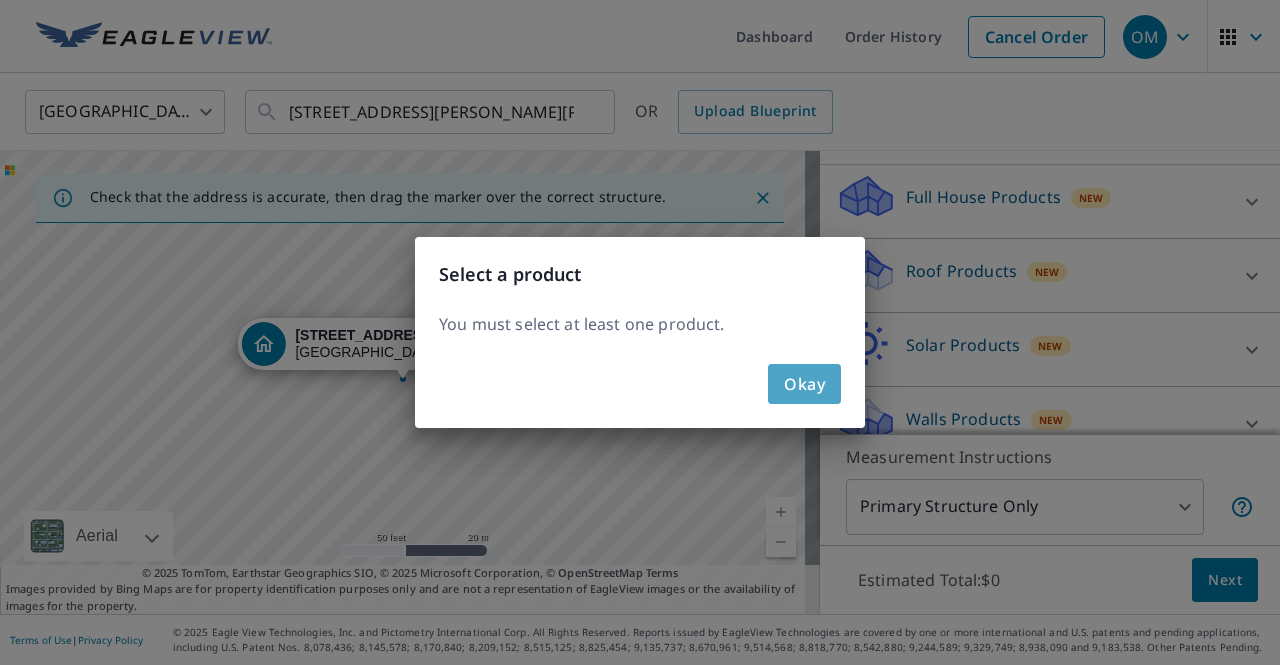 click on "Okay" at bounding box center [804, 384] 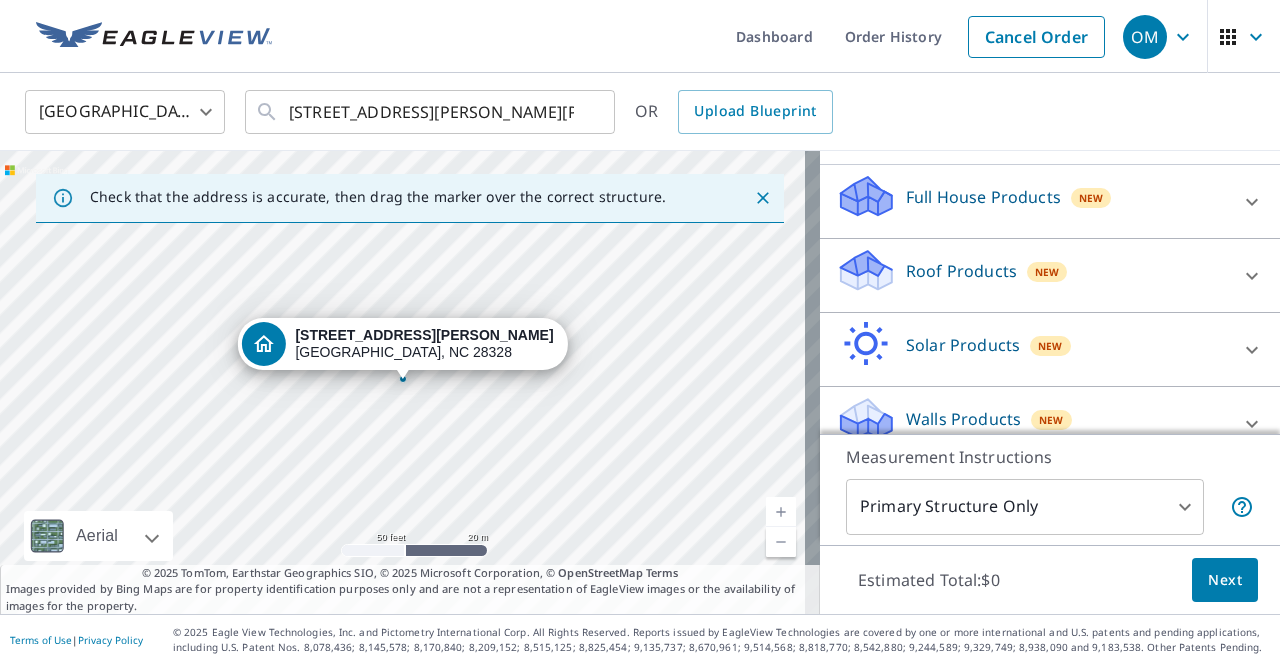 click 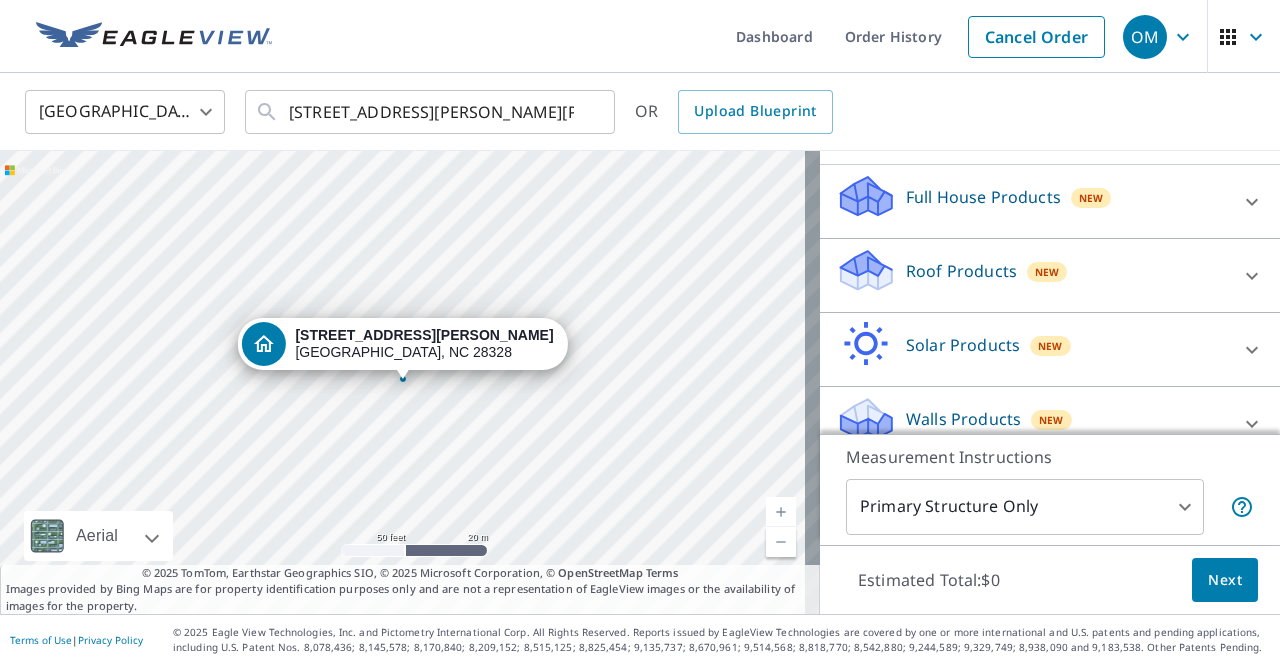 click at bounding box center (781, 542) 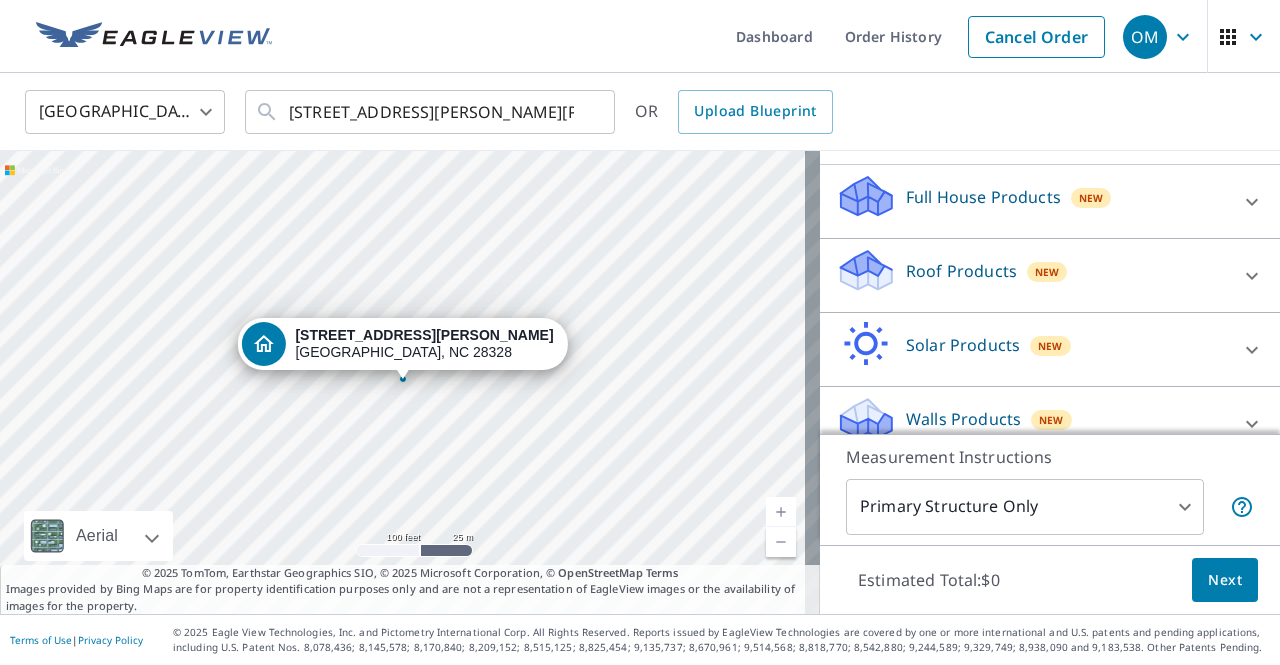 click at bounding box center (781, 512) 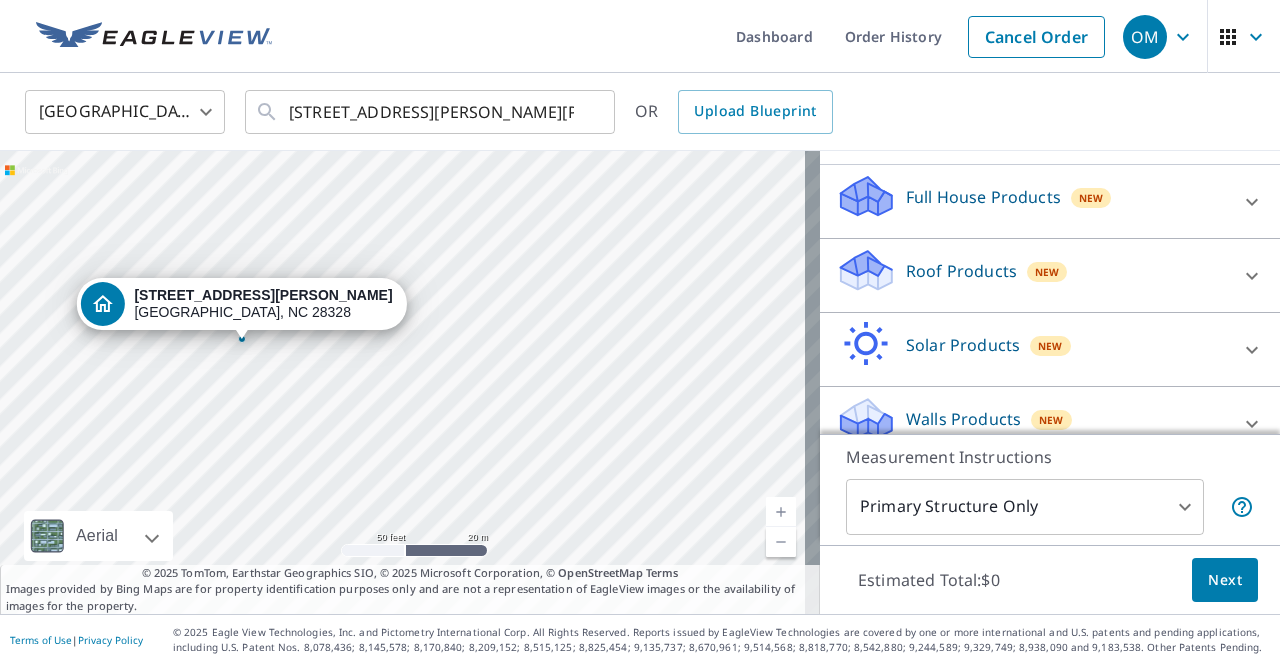 drag, startPoint x: 577, startPoint y: 403, endPoint x: 416, endPoint y: 363, distance: 165.89455 